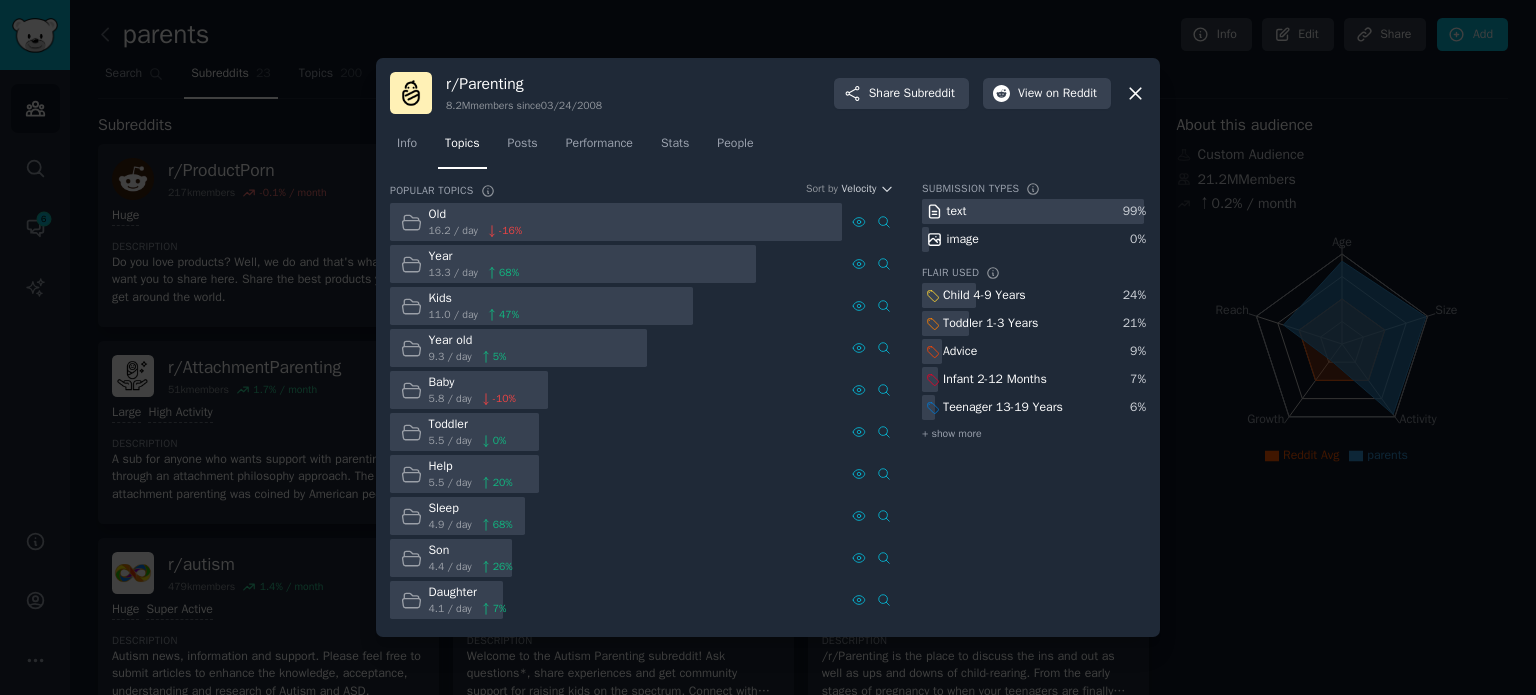 scroll, scrollTop: 0, scrollLeft: 0, axis: both 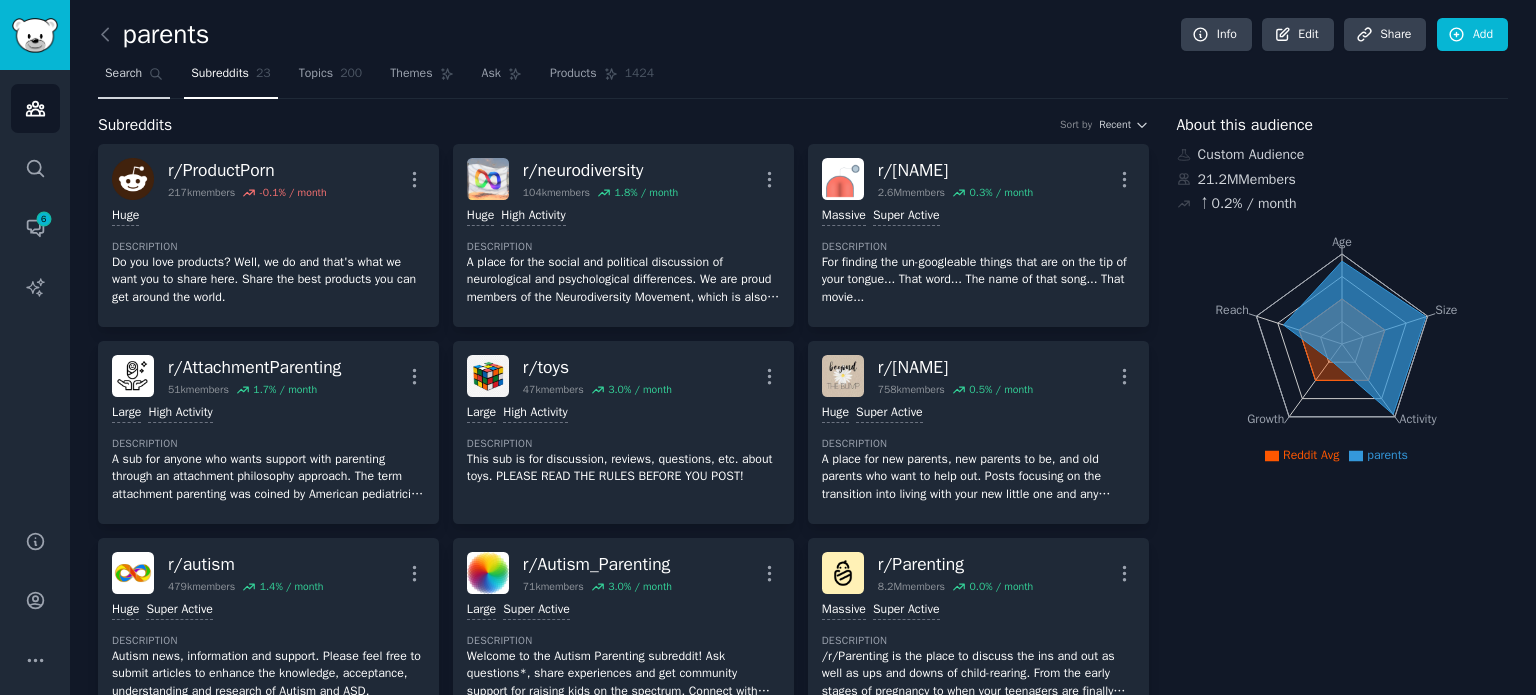 click on "Search" at bounding box center (134, 78) 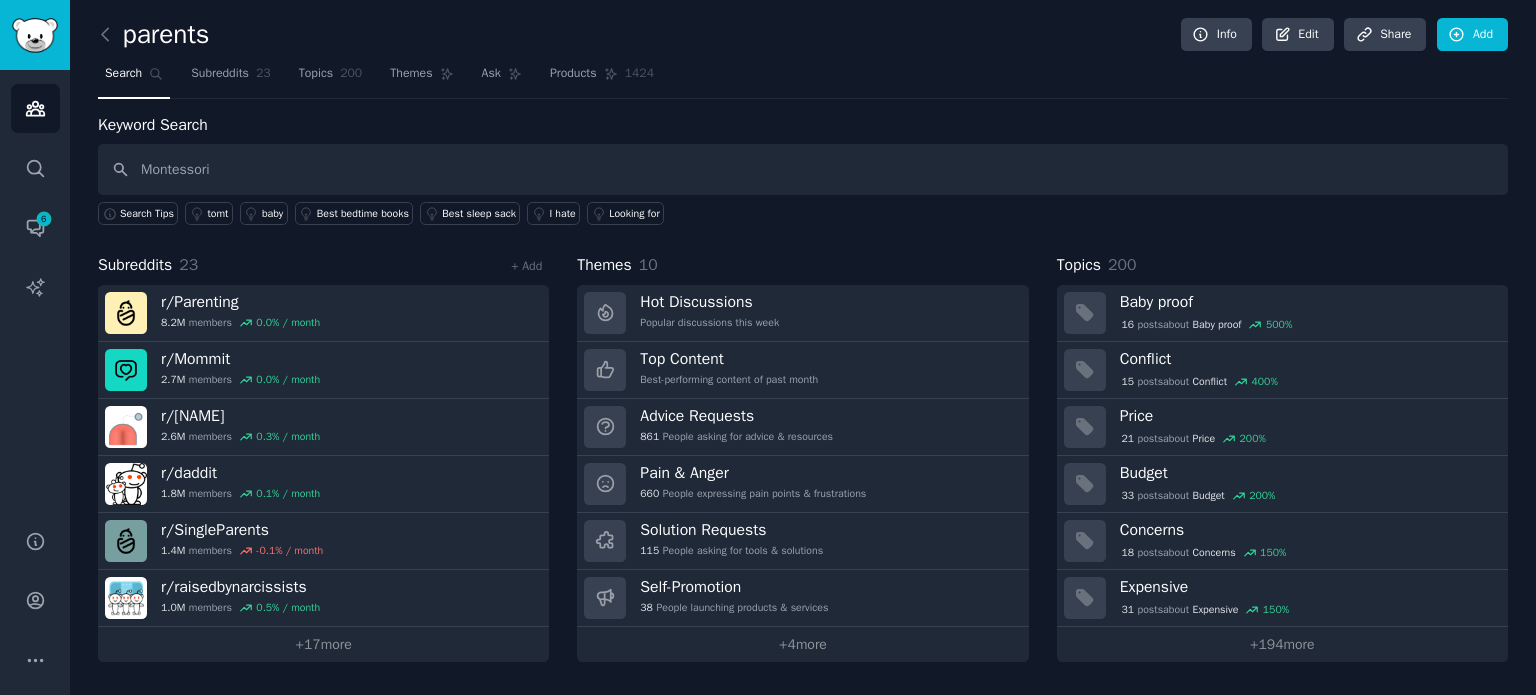 type on "Montessori" 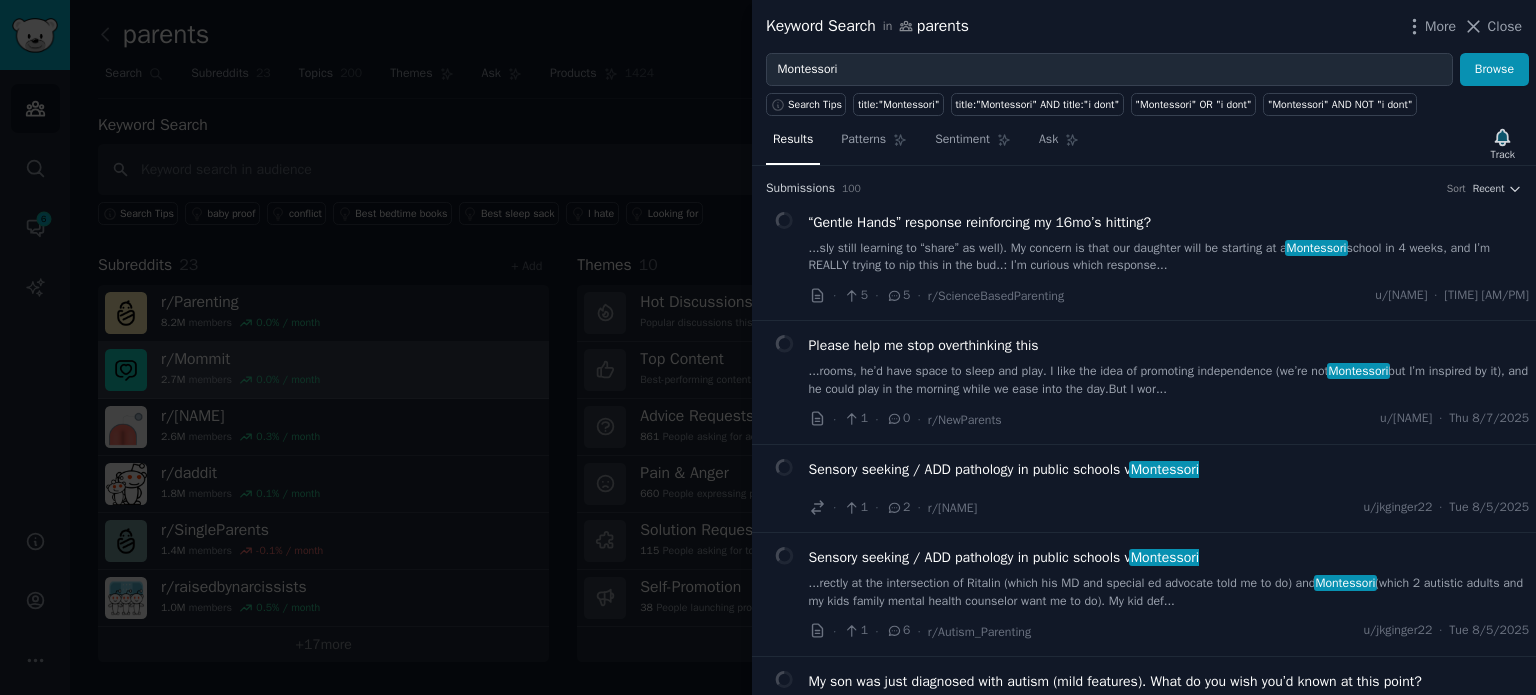 click on "Close" at bounding box center [1505, 26] 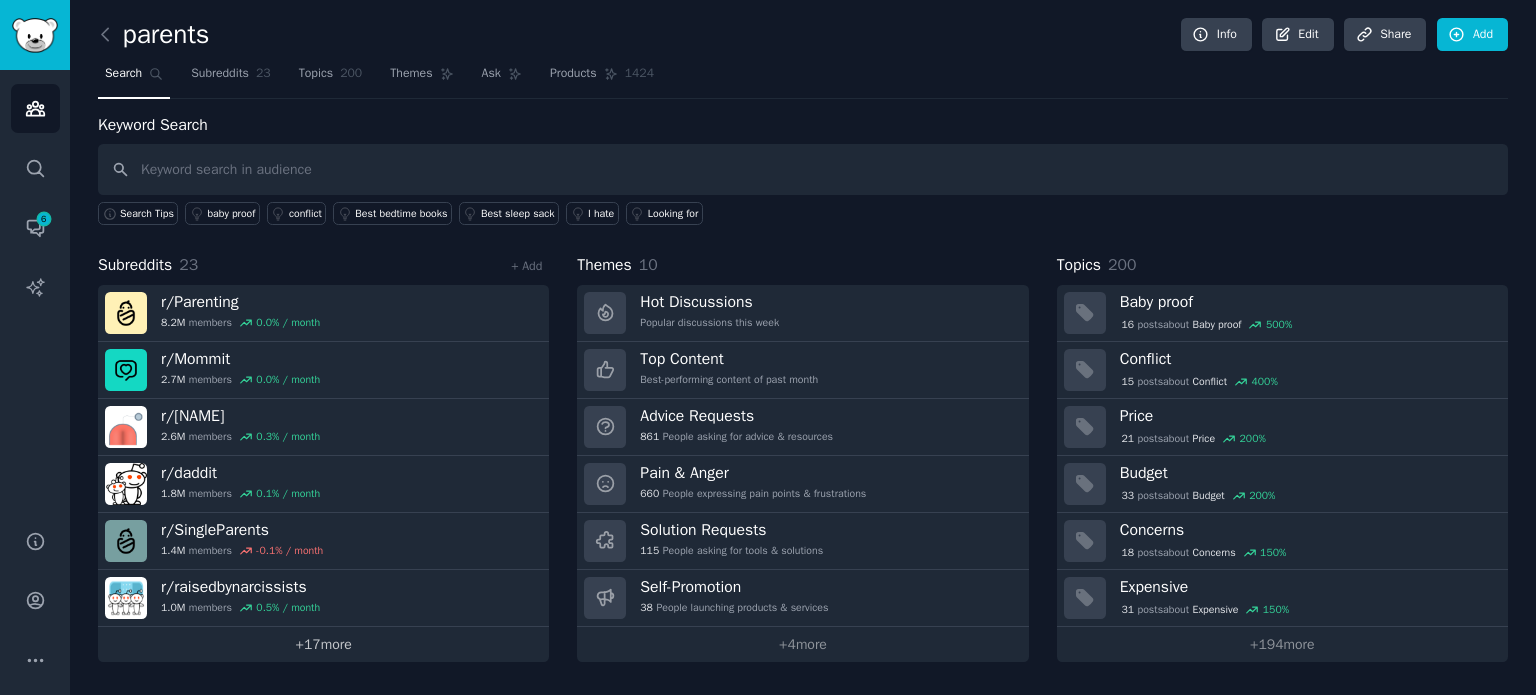 click on "+  17  more" at bounding box center (323, 644) 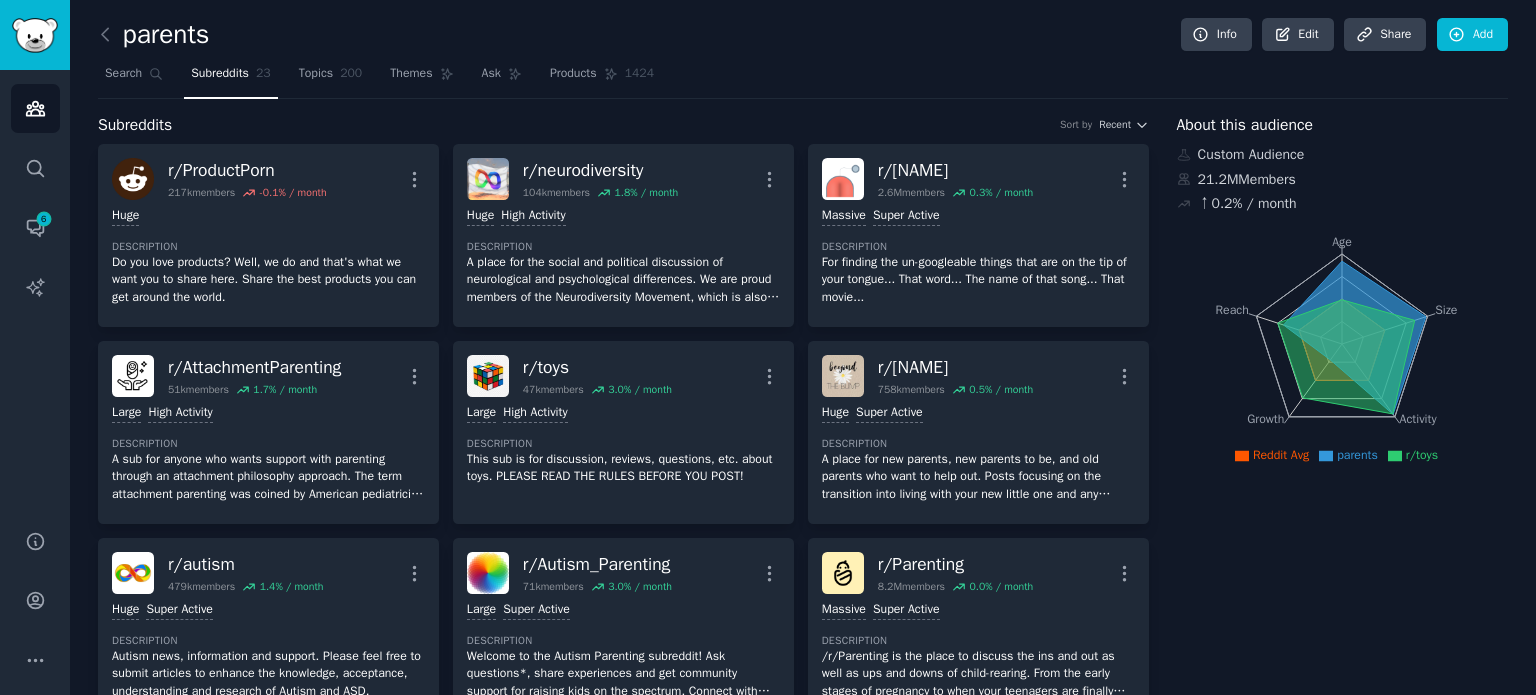 scroll, scrollTop: 0, scrollLeft: 0, axis: both 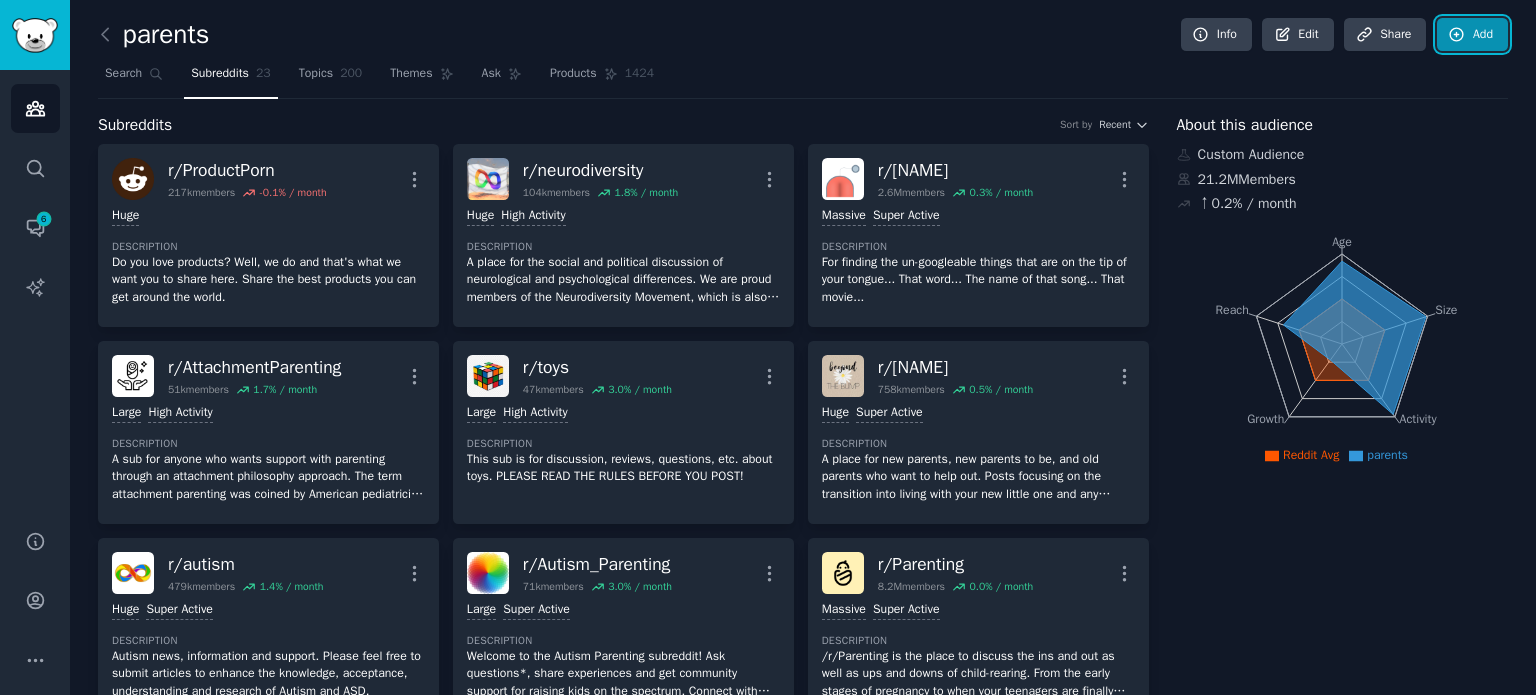 click on "Add" at bounding box center (1472, 35) 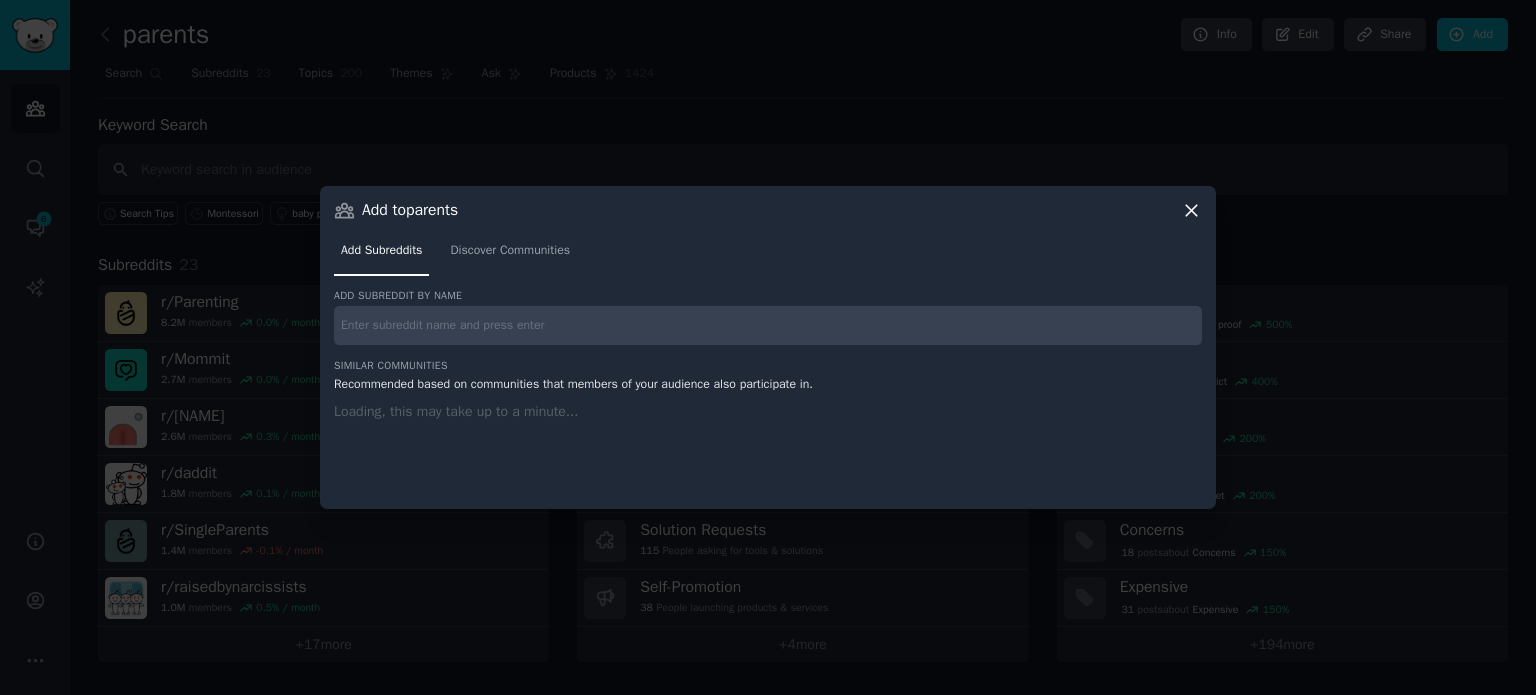 click at bounding box center (768, 325) 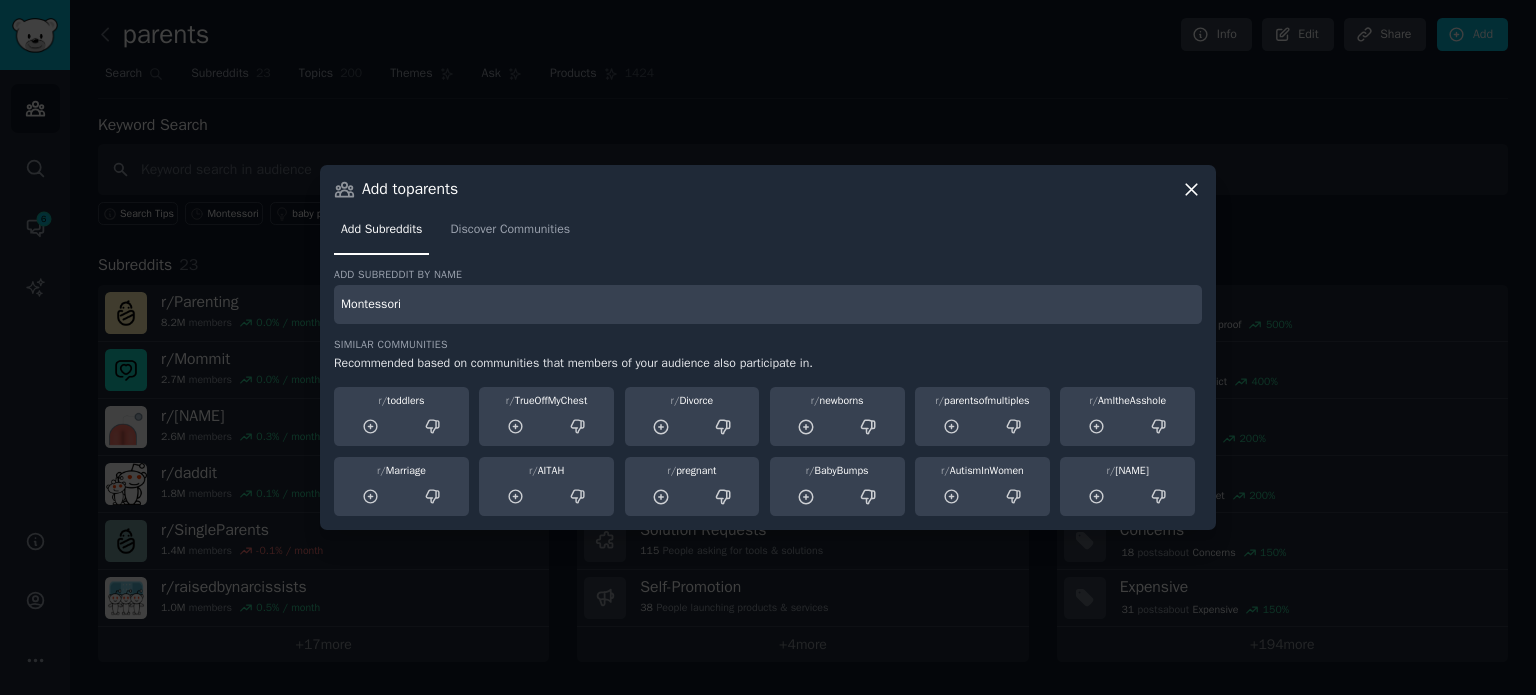 type on "Montessori" 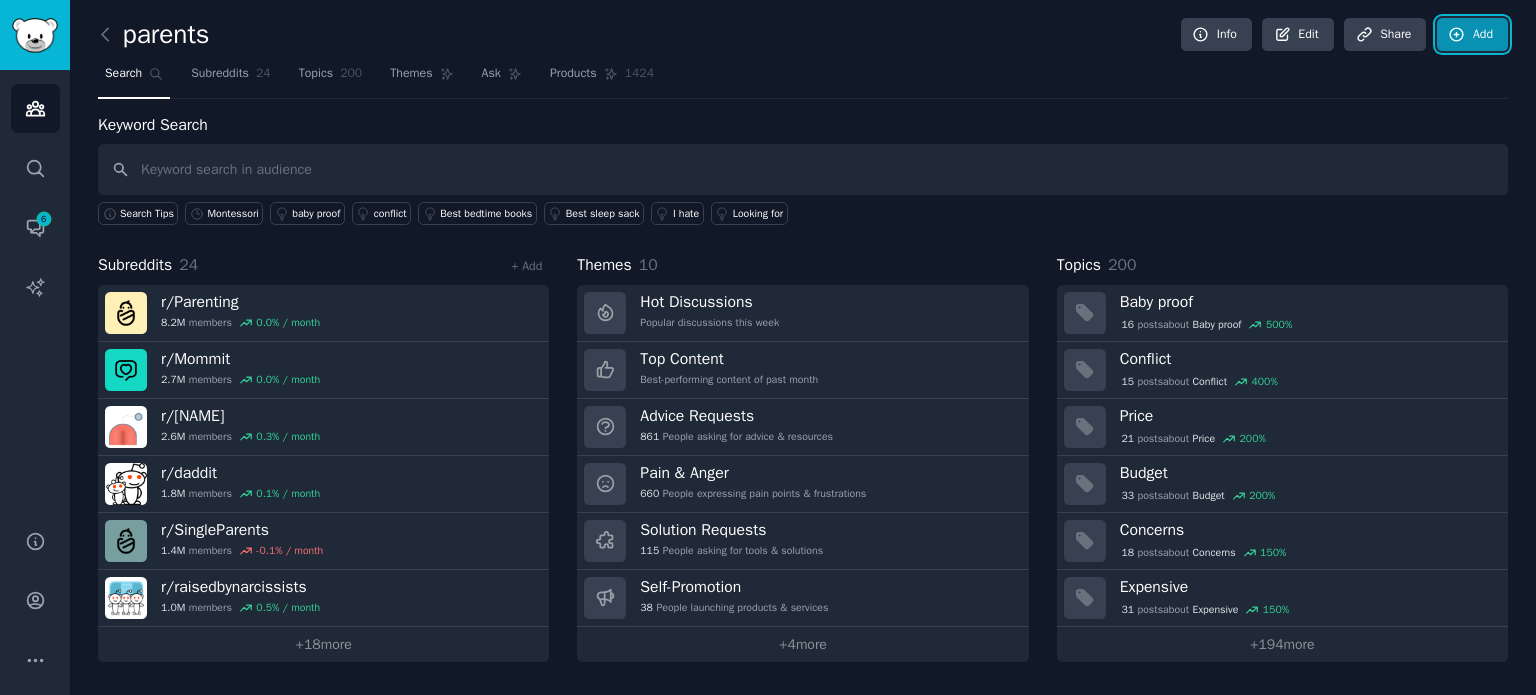 click on "Add" at bounding box center [1472, 35] 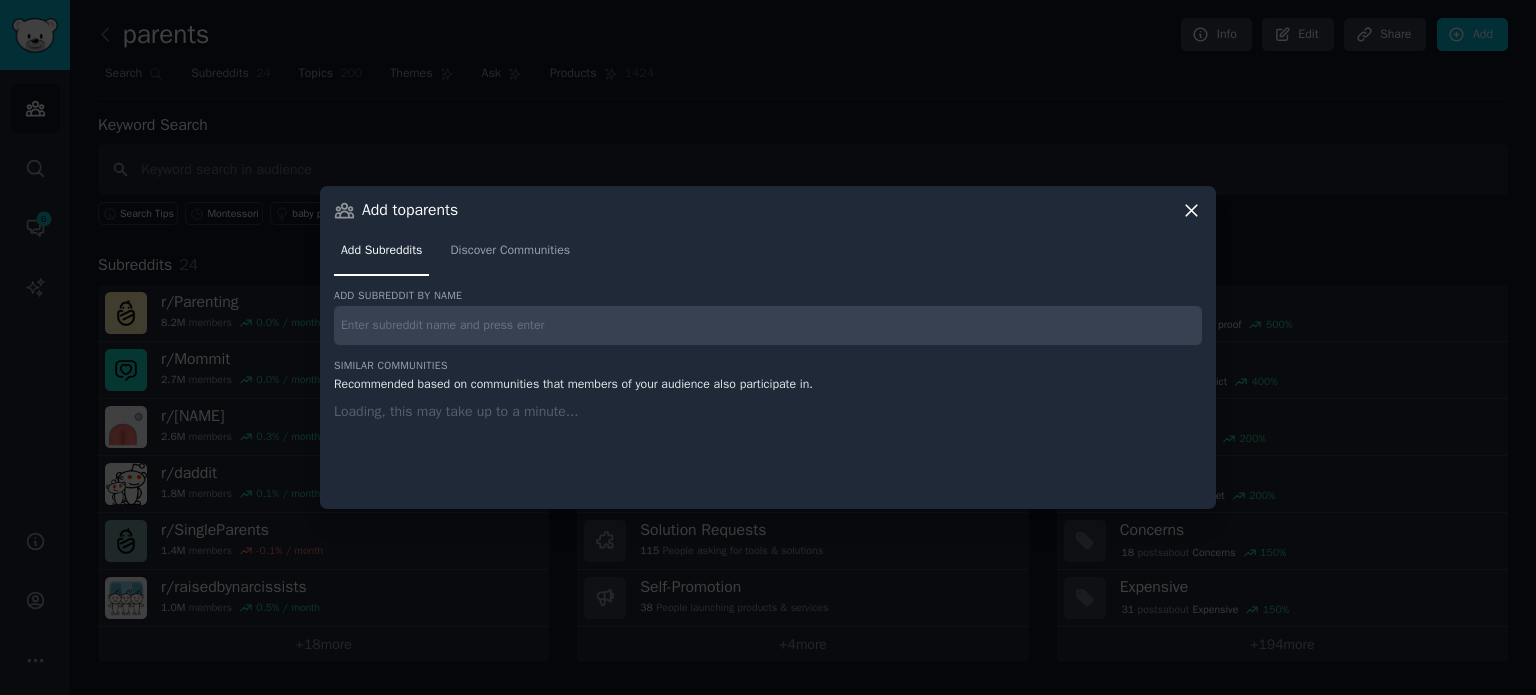 click at bounding box center (768, 325) 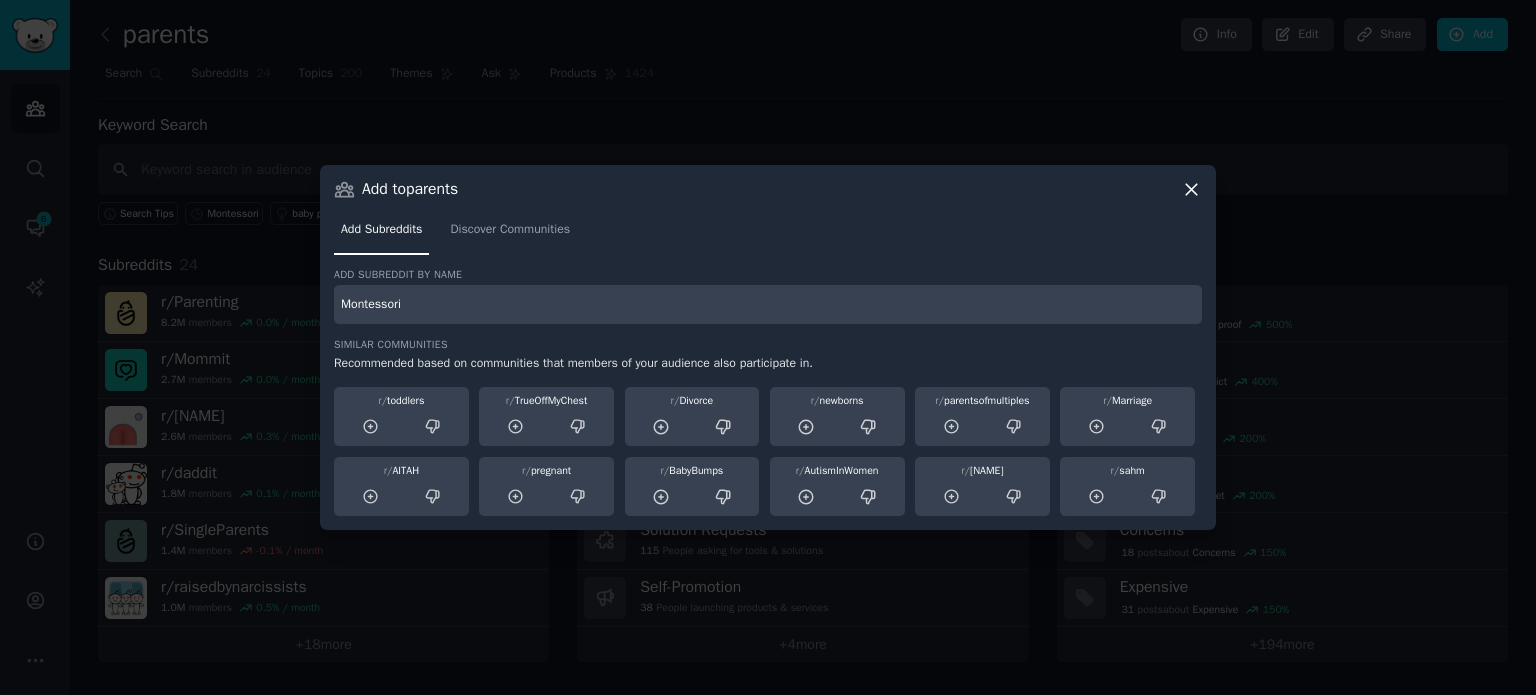 type on "Montessori" 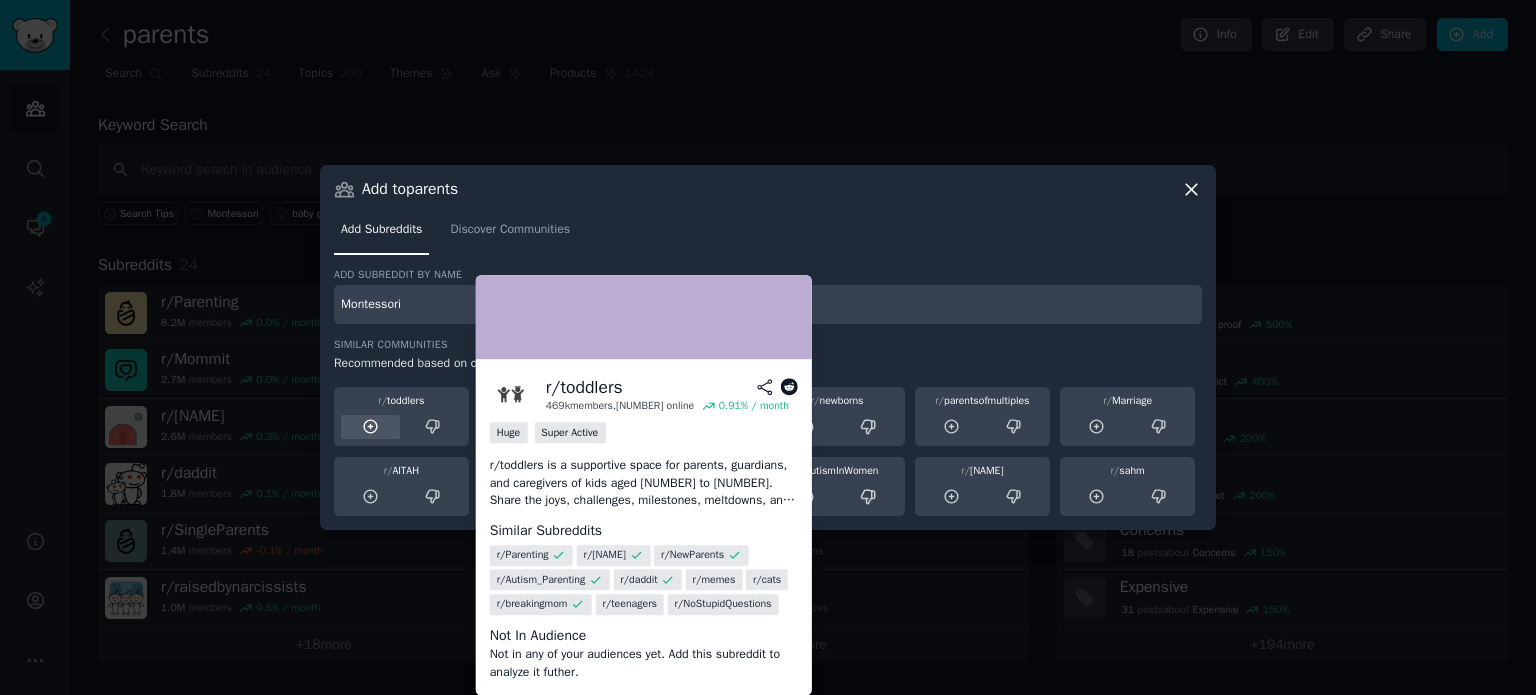 click 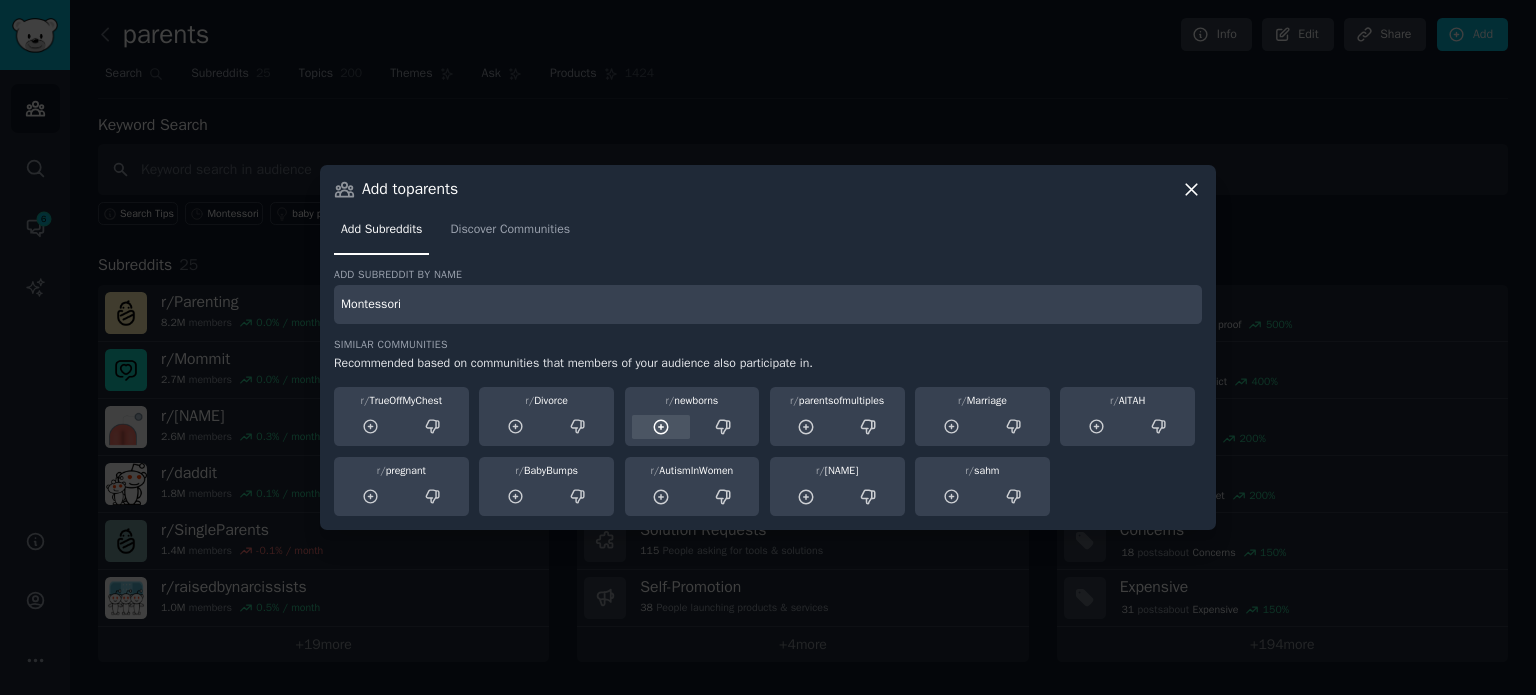 click 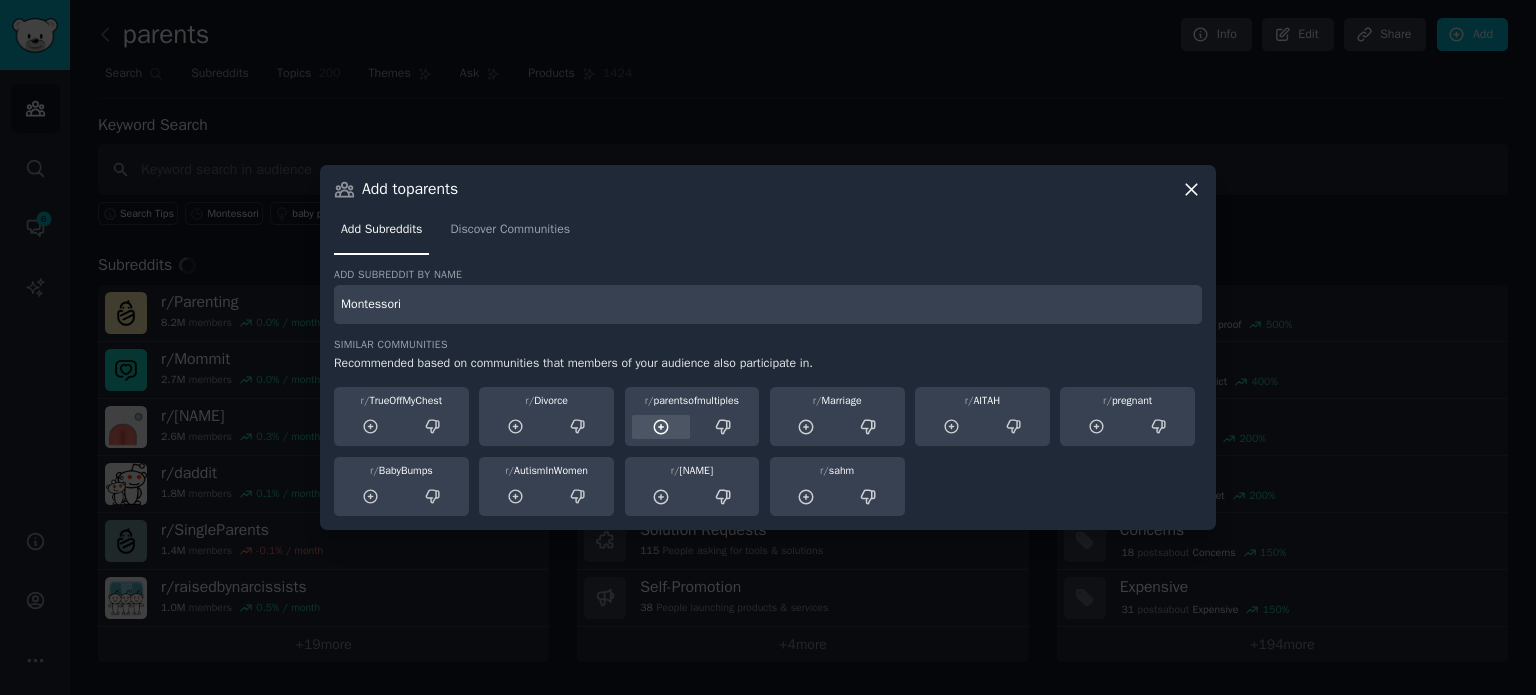 click 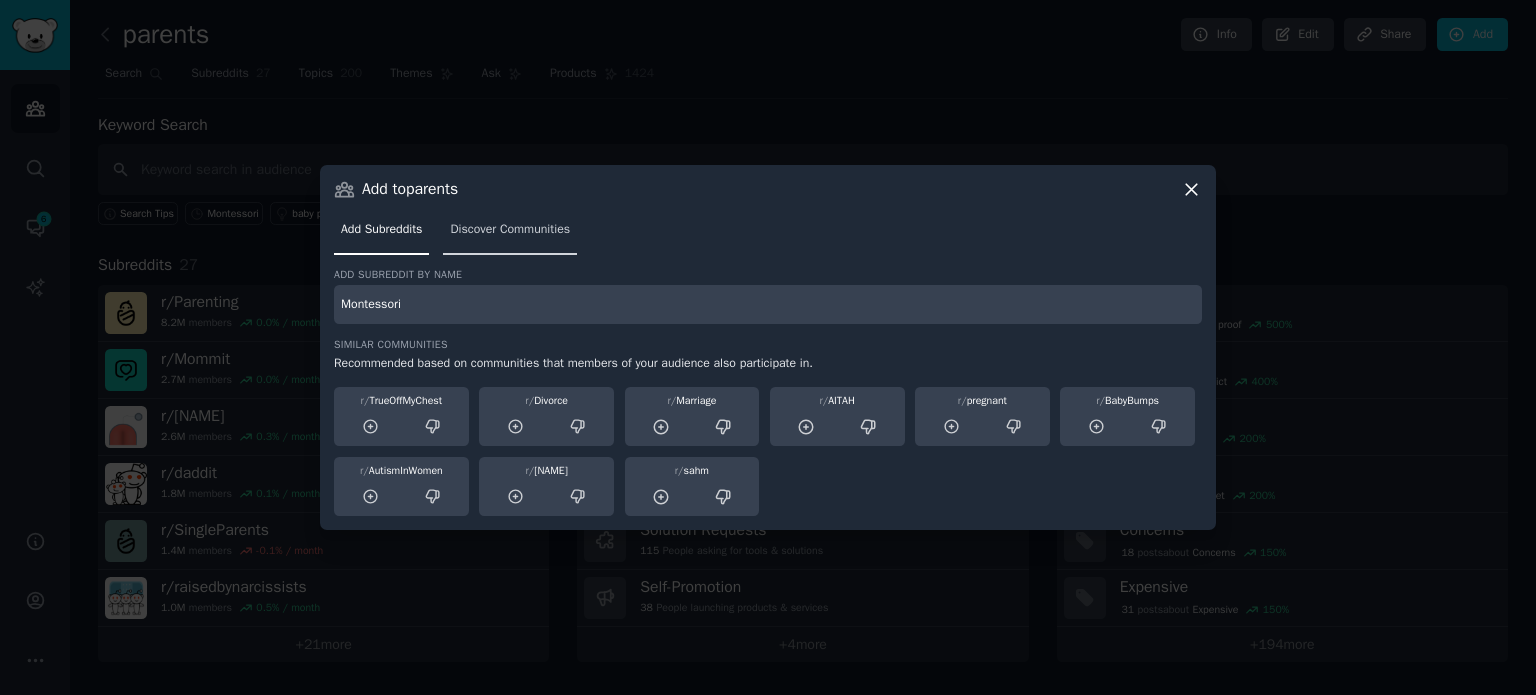 click on "Discover Communities" at bounding box center [510, 230] 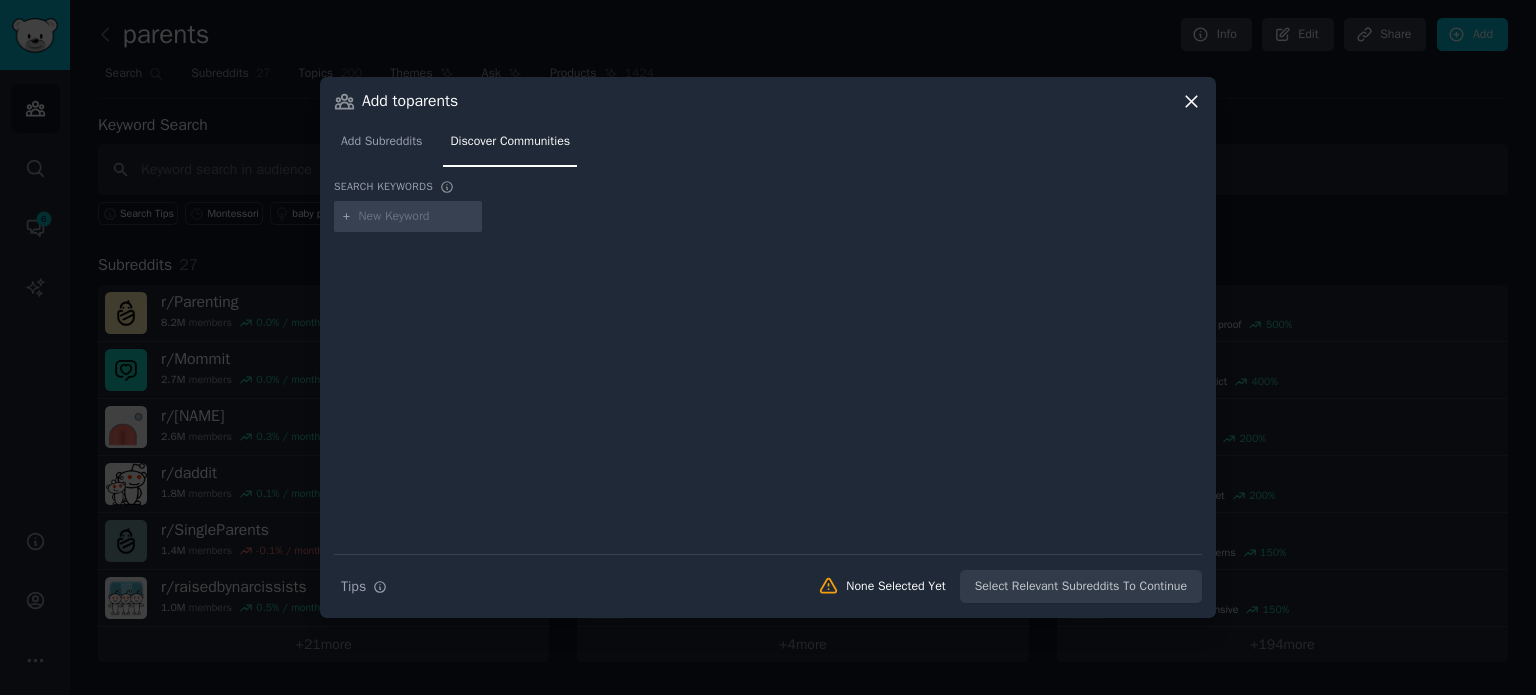 click at bounding box center [417, 217] 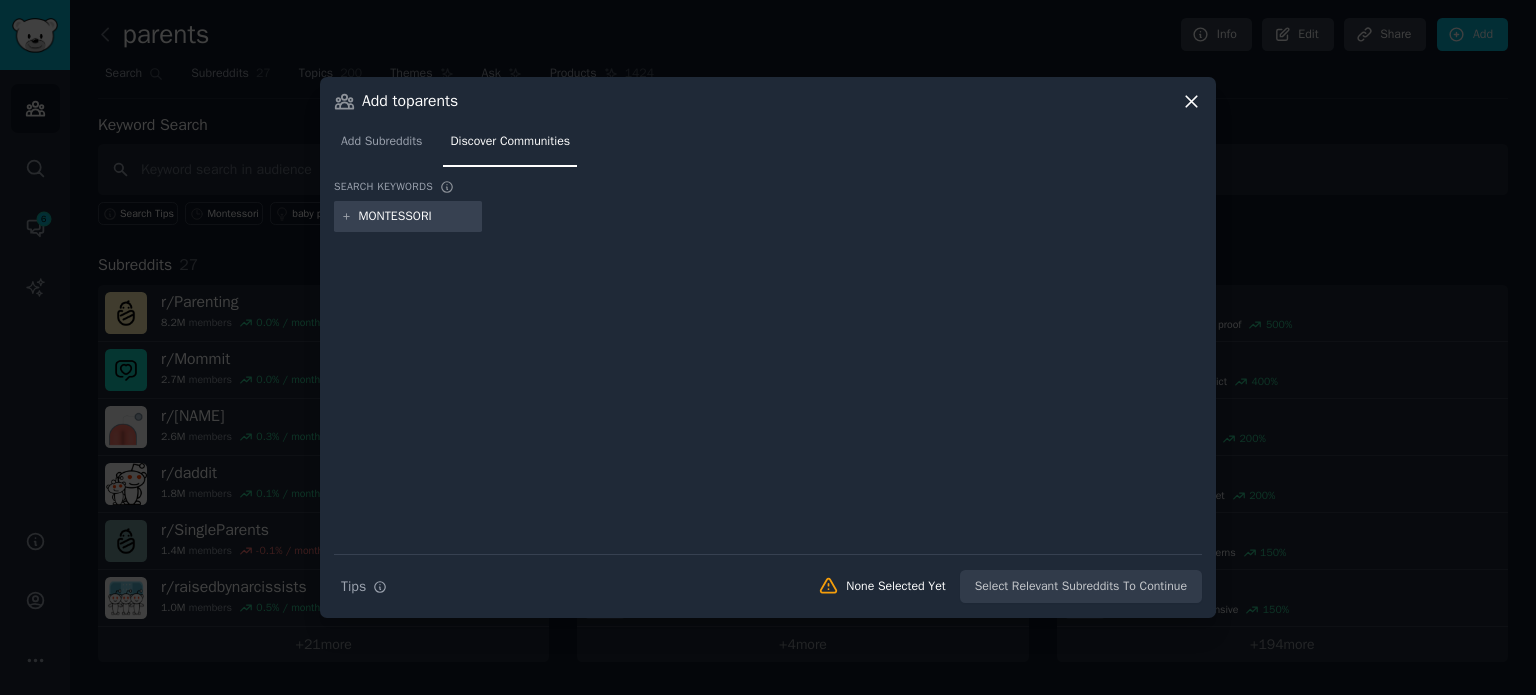 click 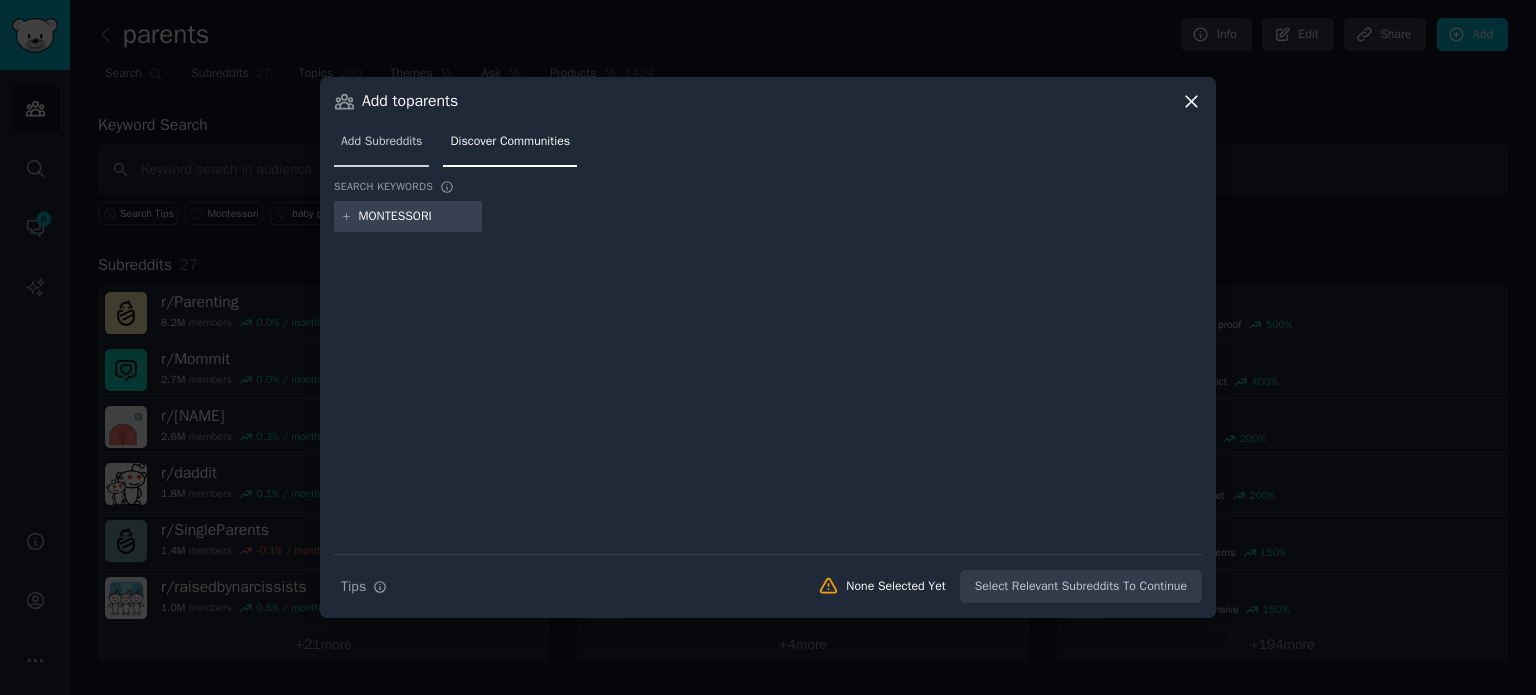 type on "MONTESSORI" 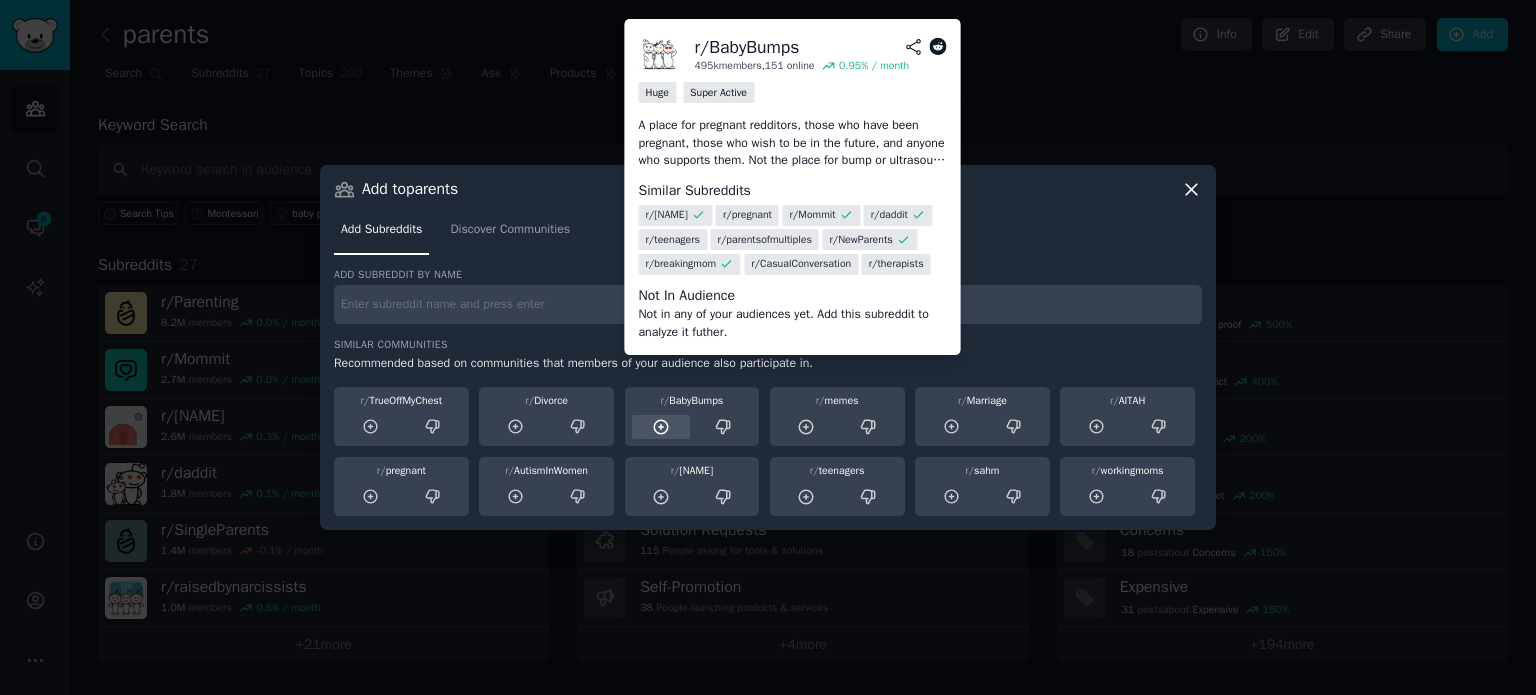 click 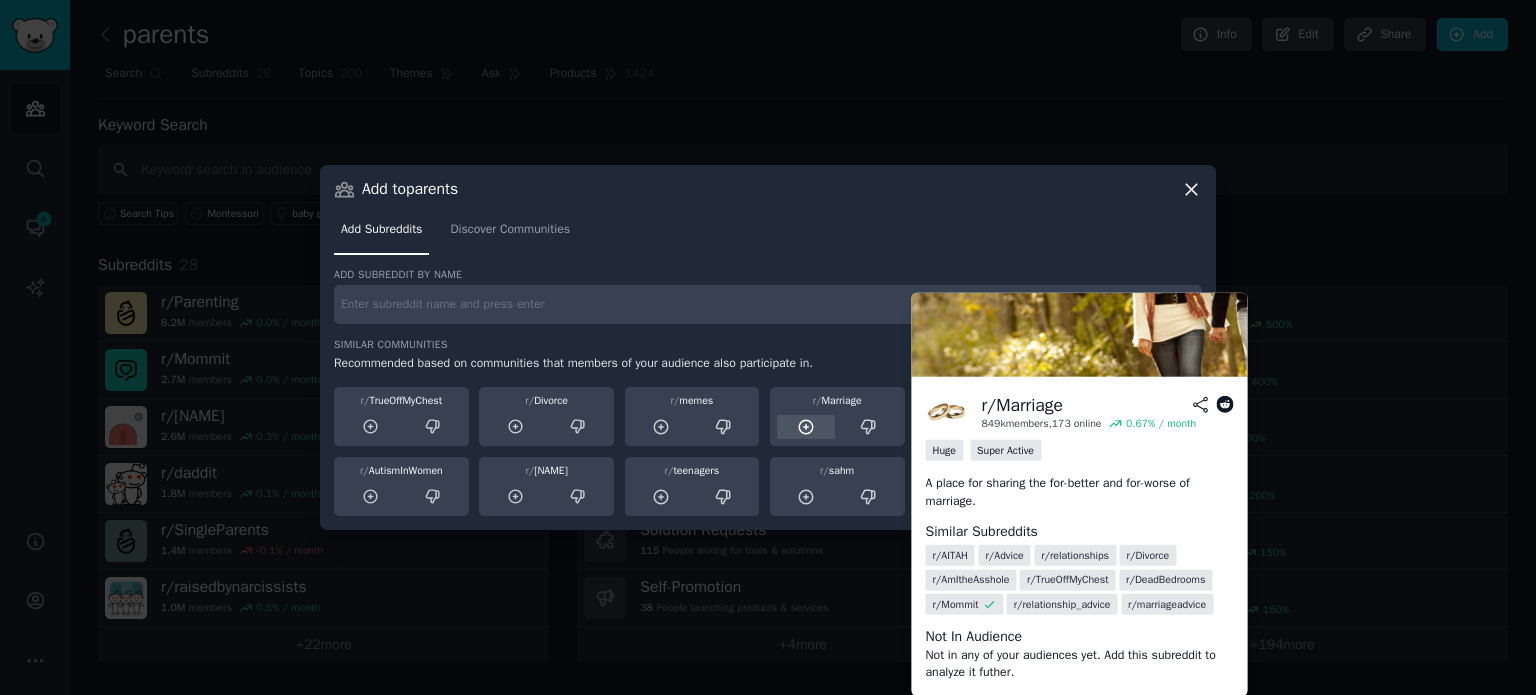 click 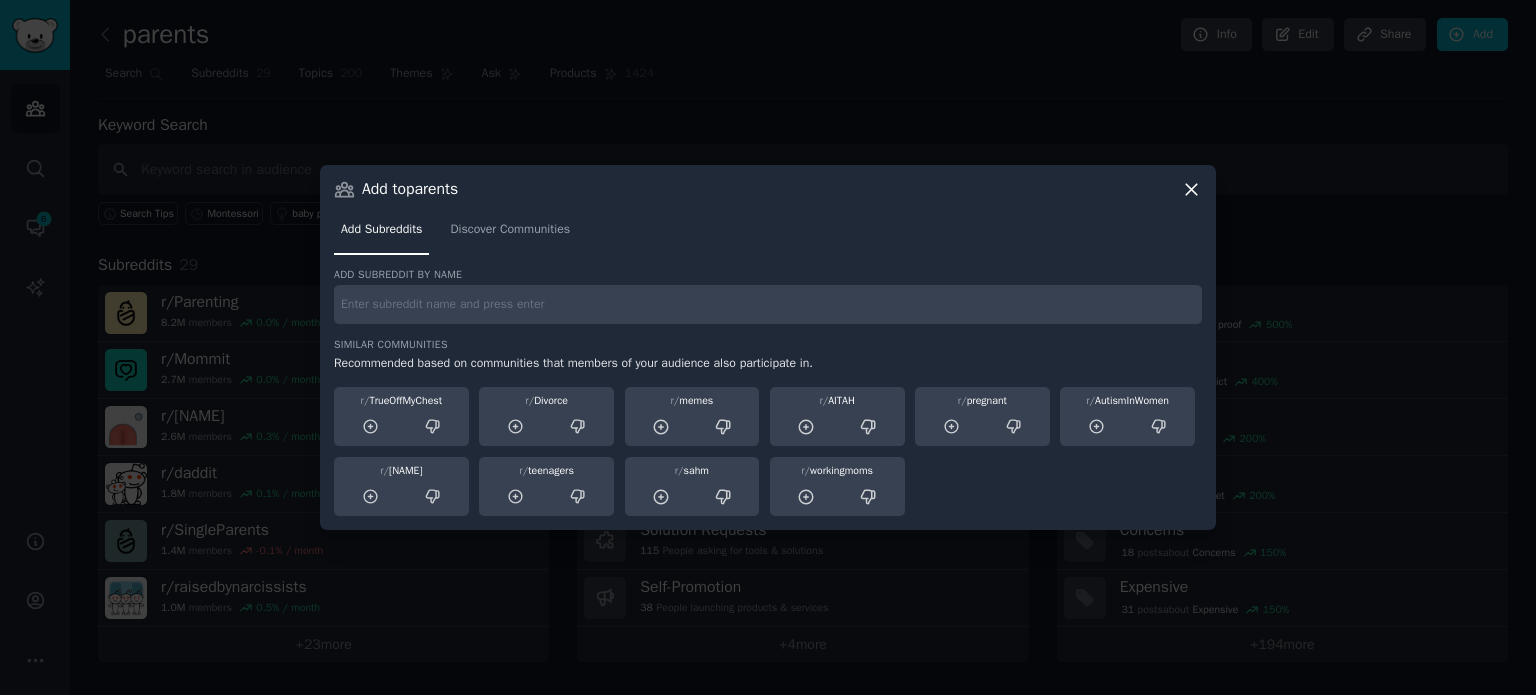 click 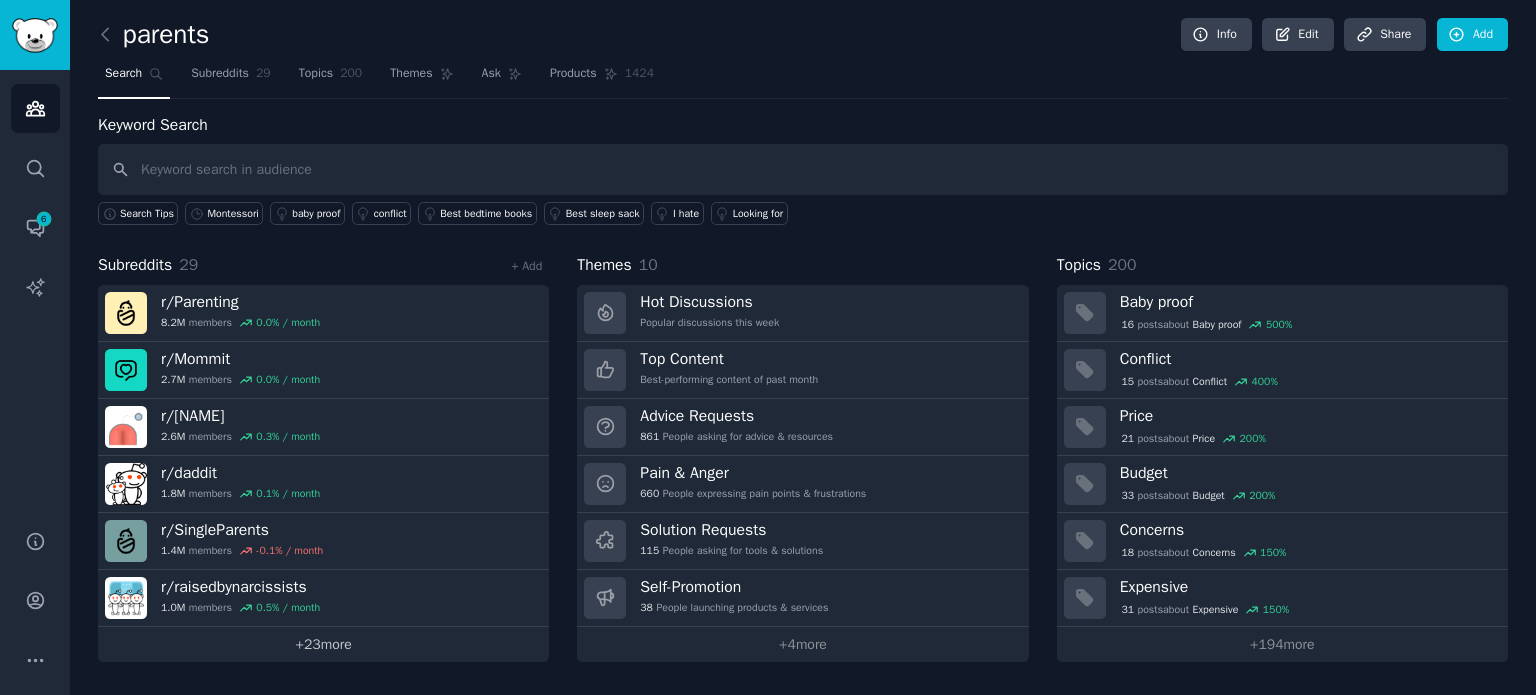 click on "+  23  more" at bounding box center (323, 644) 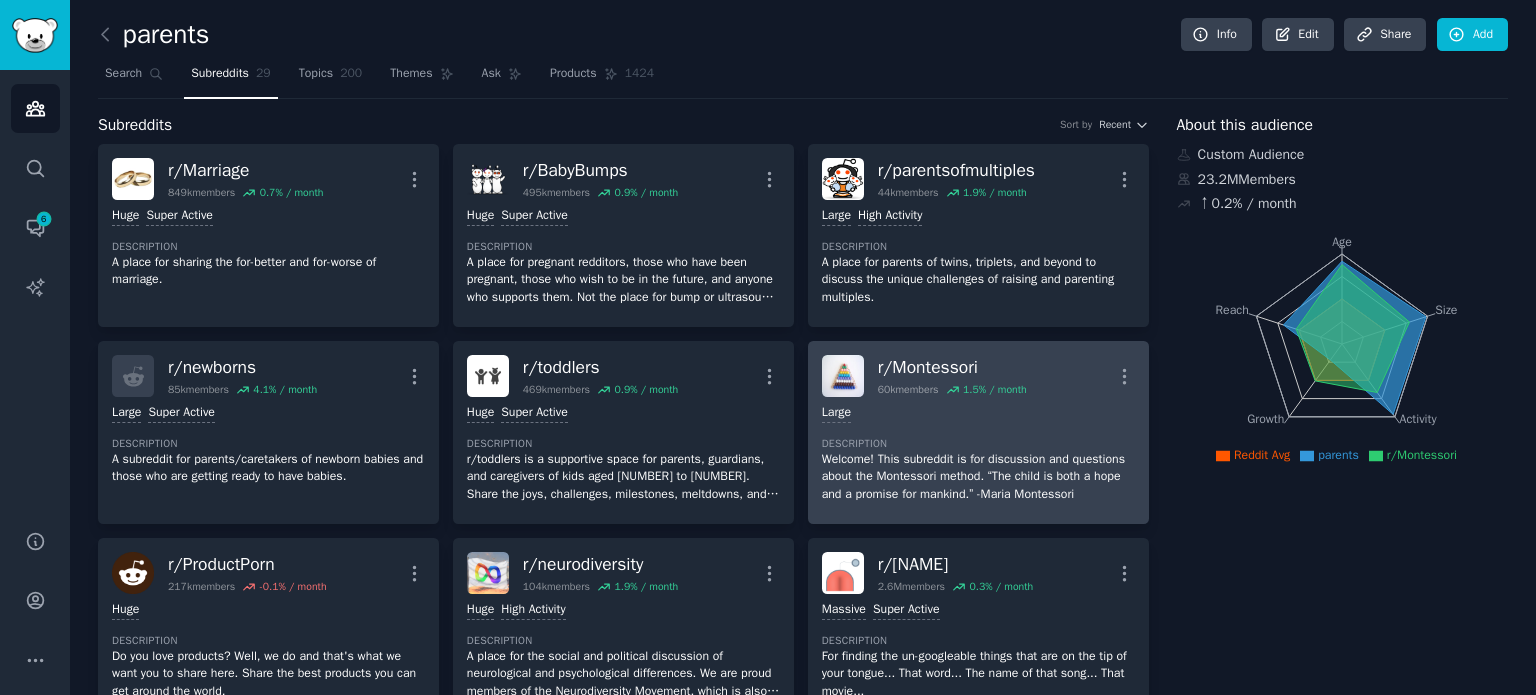 click on "Large" at bounding box center [978, 413] 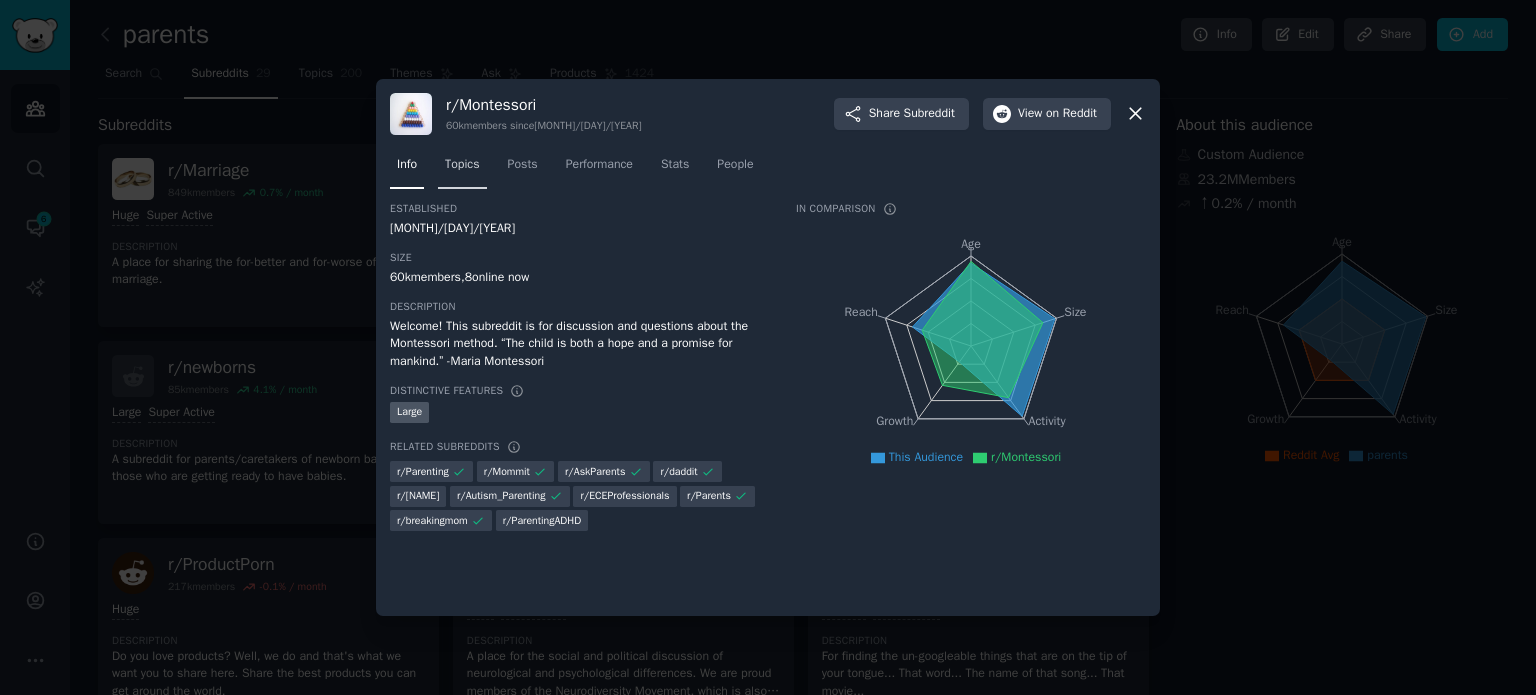 click on "Topics" at bounding box center [462, 165] 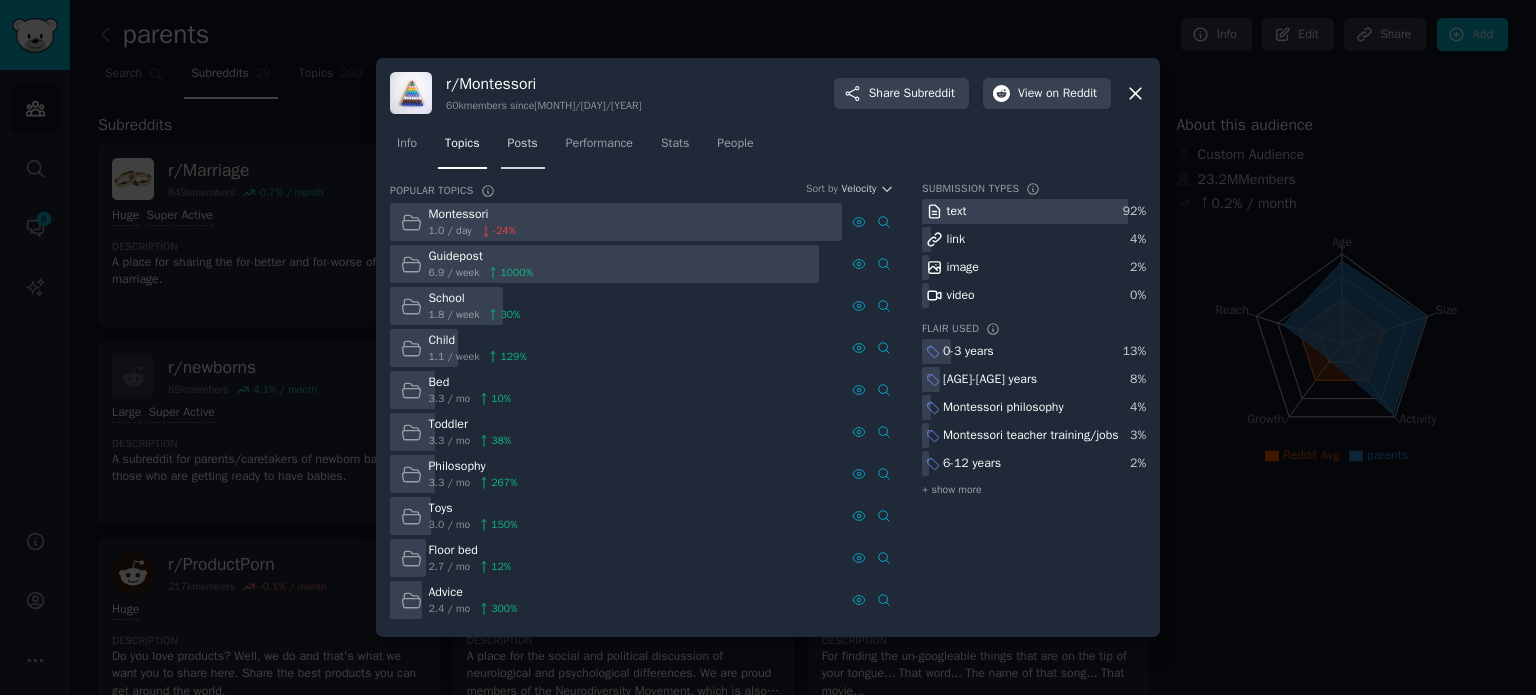 click on "Posts" at bounding box center [523, 144] 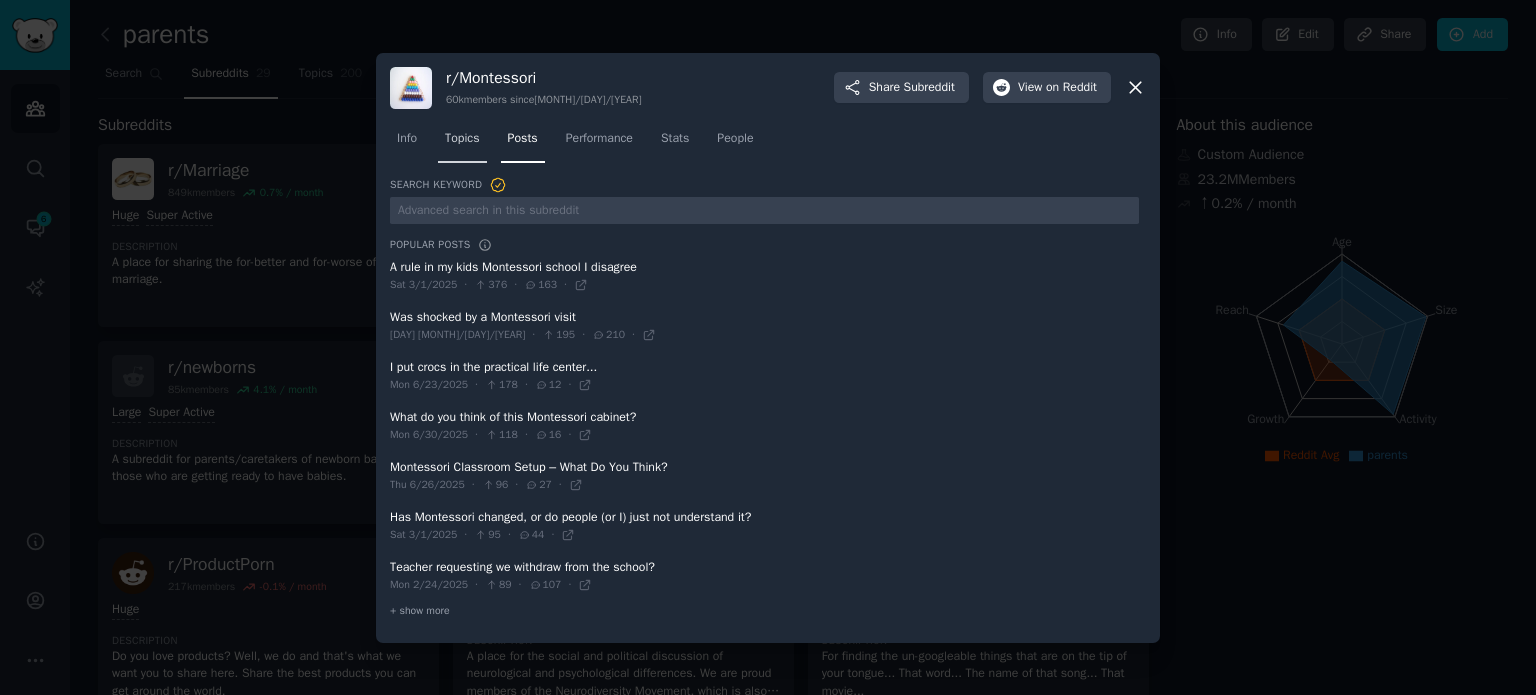 click on "Topics" at bounding box center (462, 139) 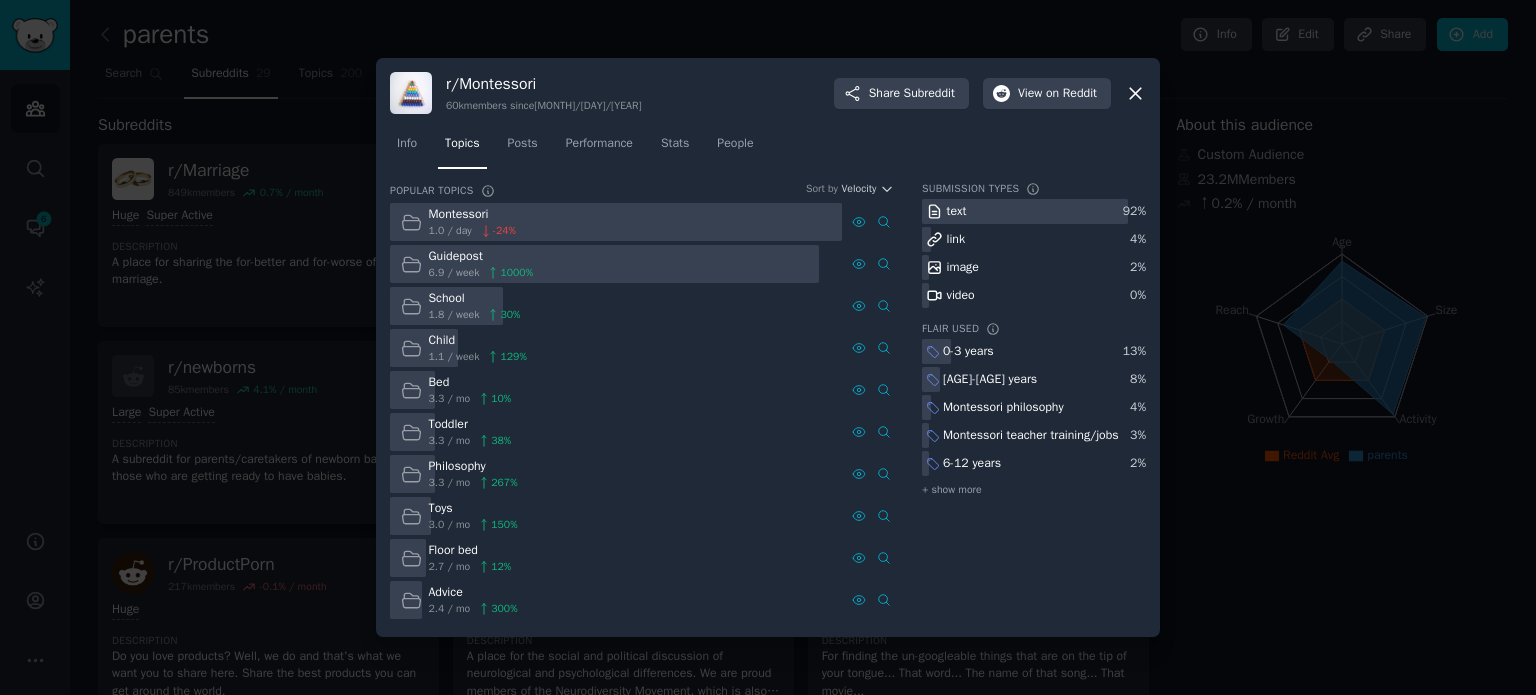 click 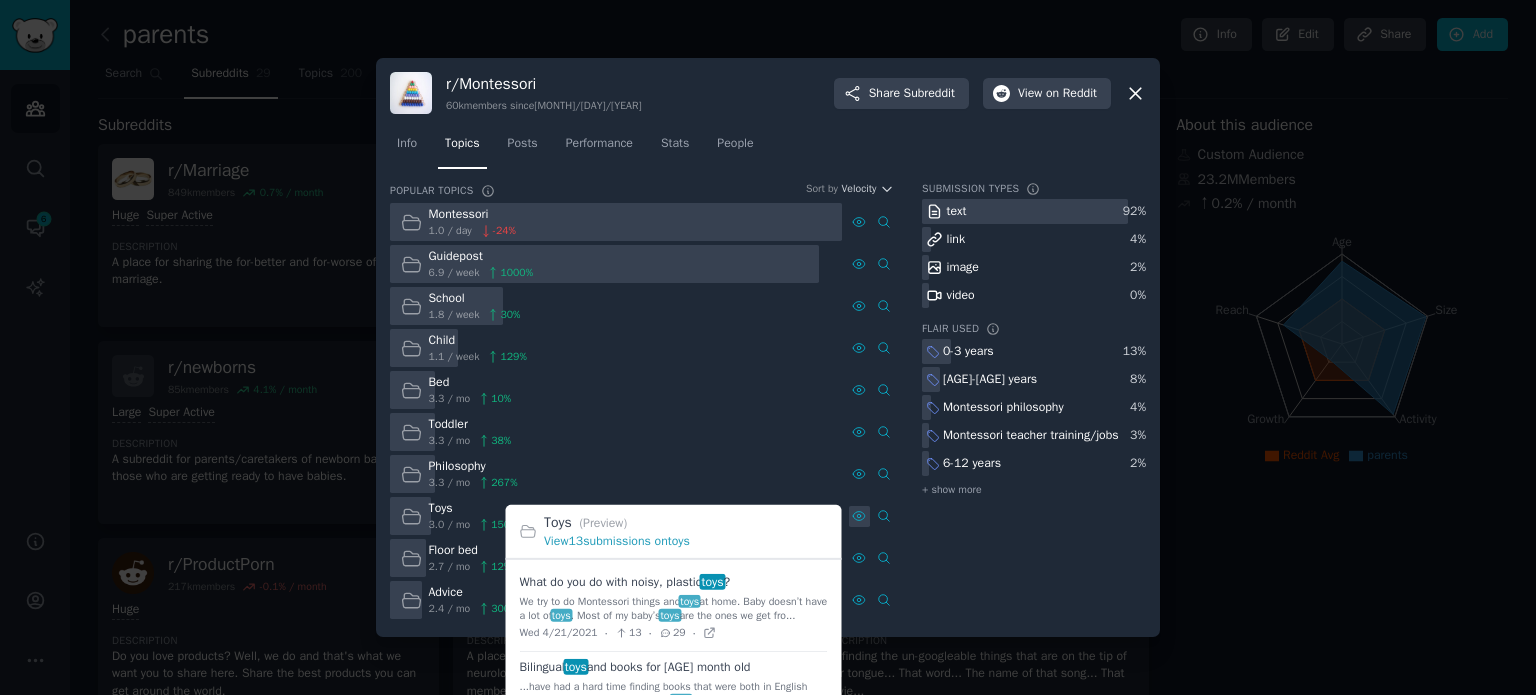click 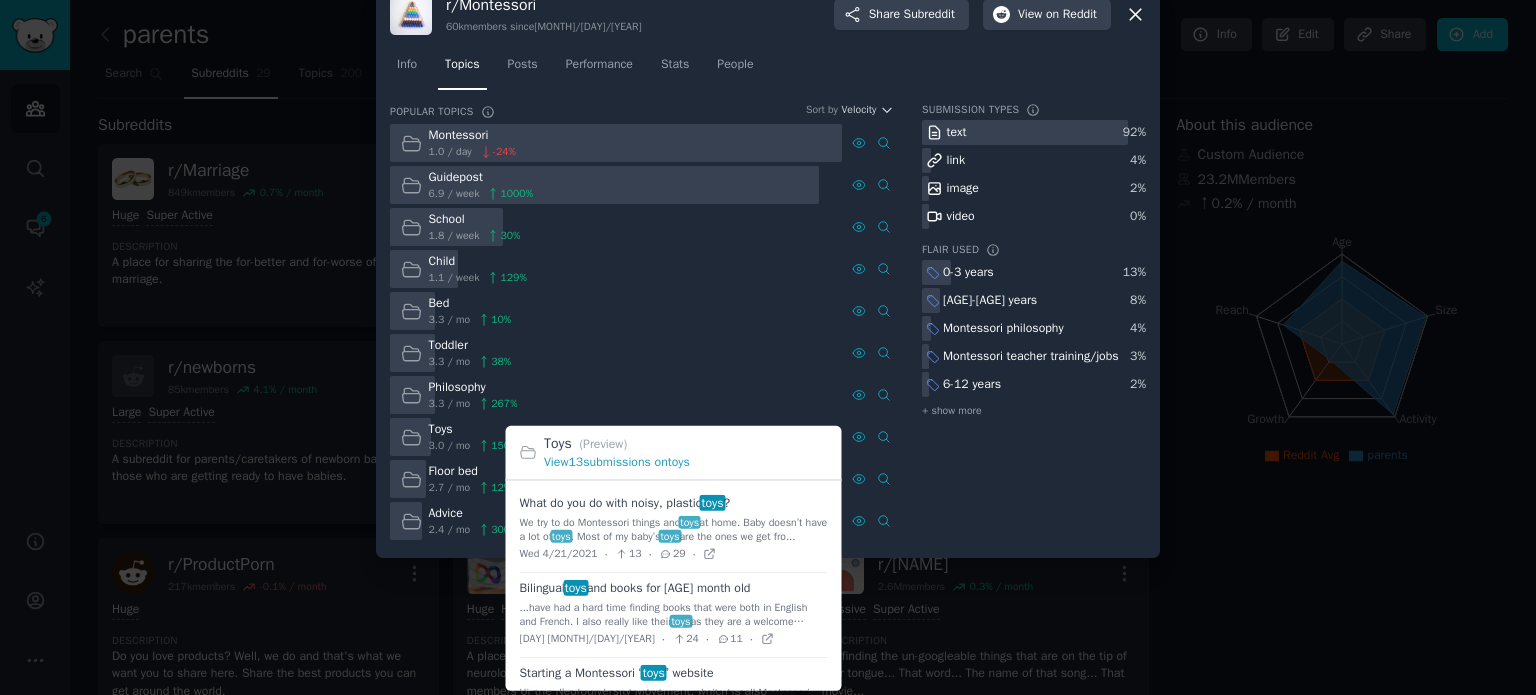 scroll, scrollTop: 81, scrollLeft: 0, axis: vertical 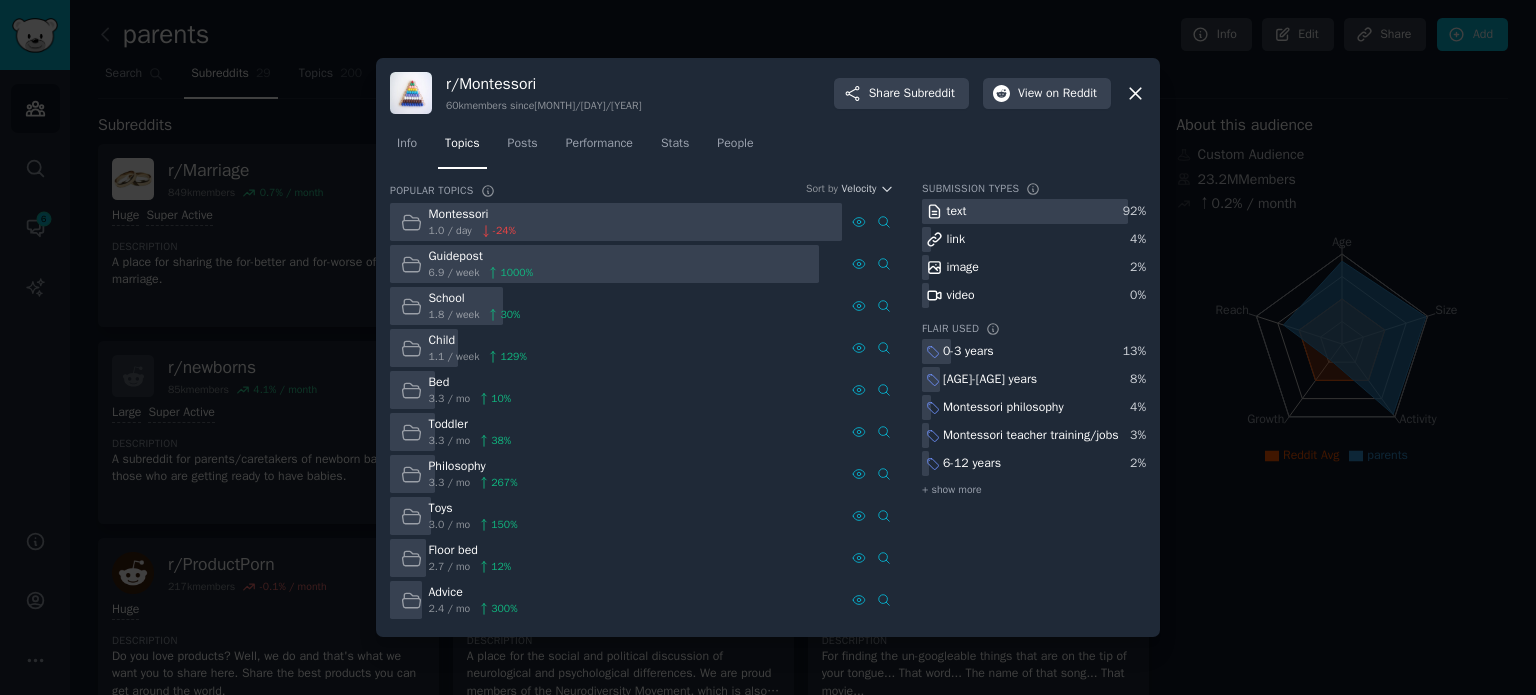 click 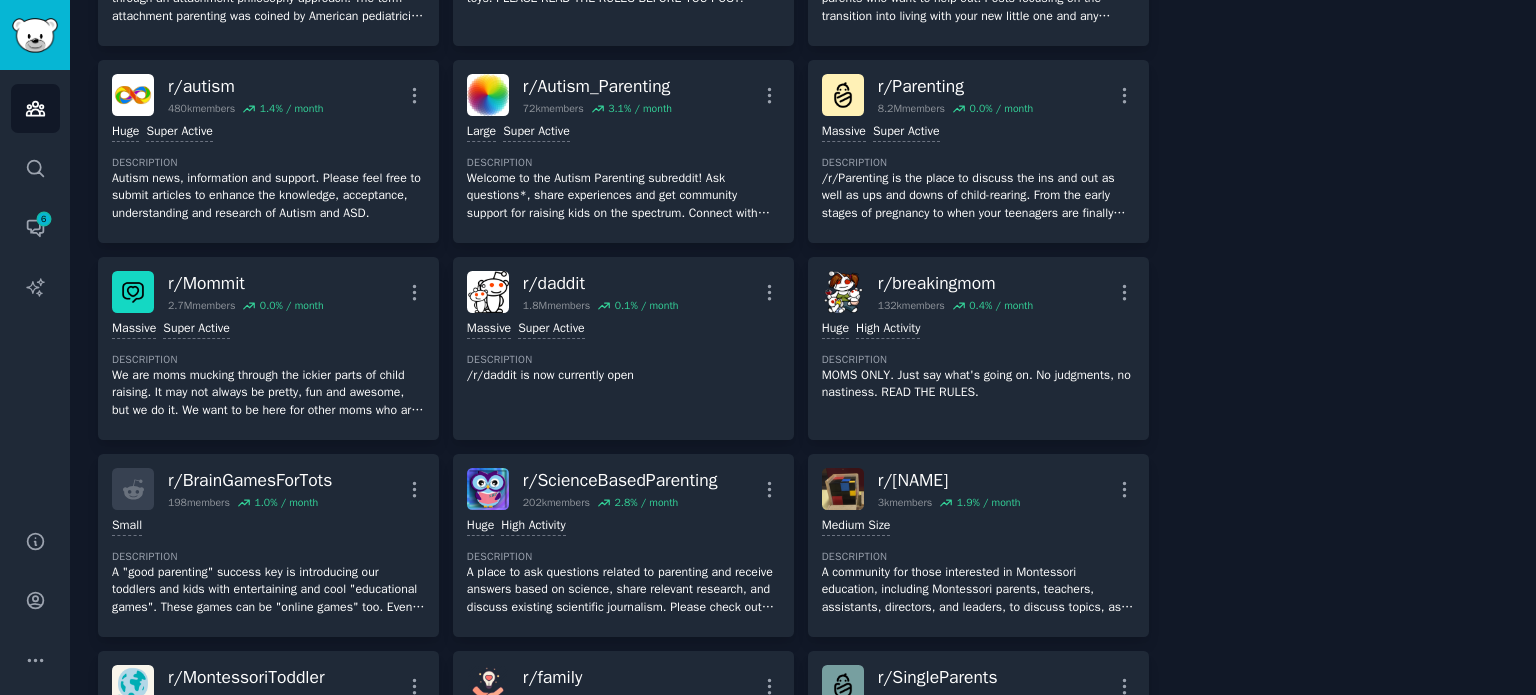scroll, scrollTop: 1000, scrollLeft: 0, axis: vertical 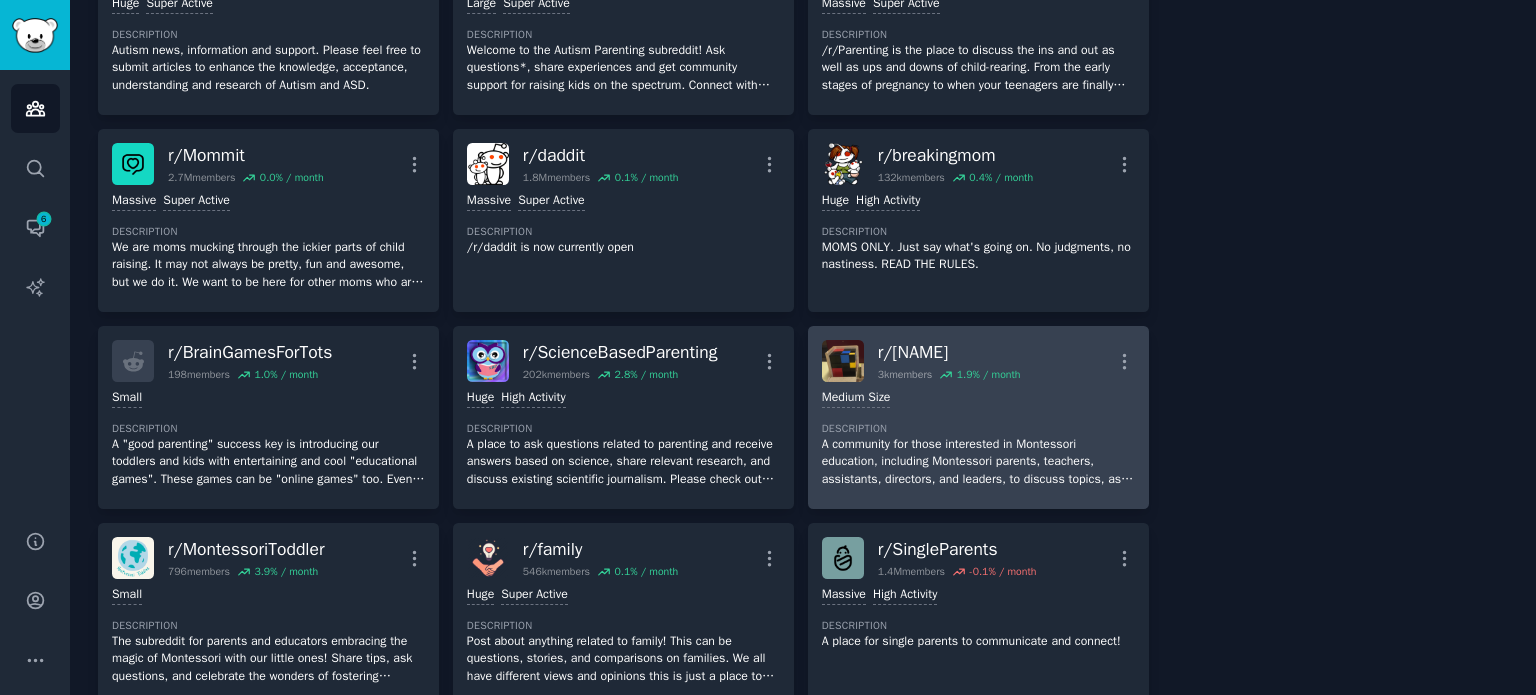 click on "Medium Size Description A community for those interested in Montessori education, including Montessori parents, teachers, assistants, directors, and leaders, to discuss topics, ask and answer questions, get advice. This is for the education side of Montessori." at bounding box center (978, 438) 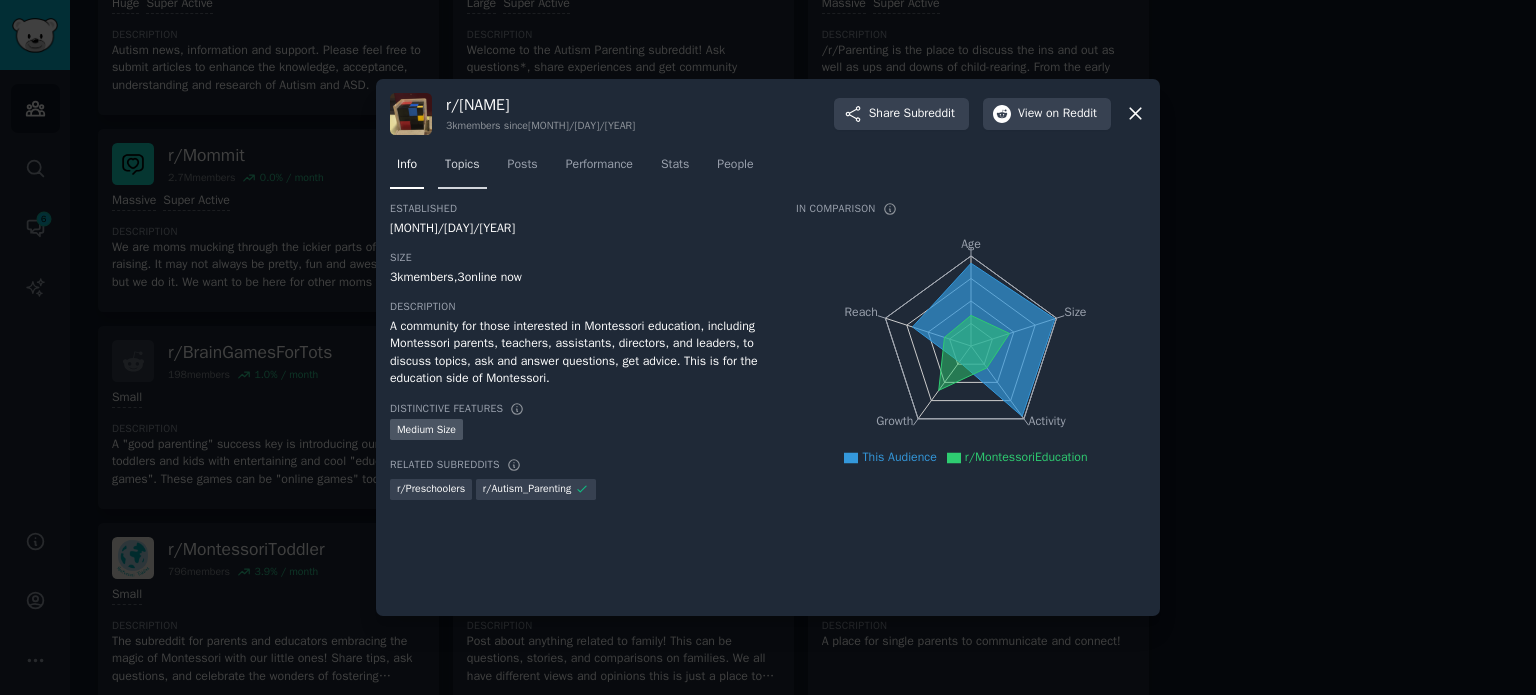 click on "Topics" at bounding box center (462, 165) 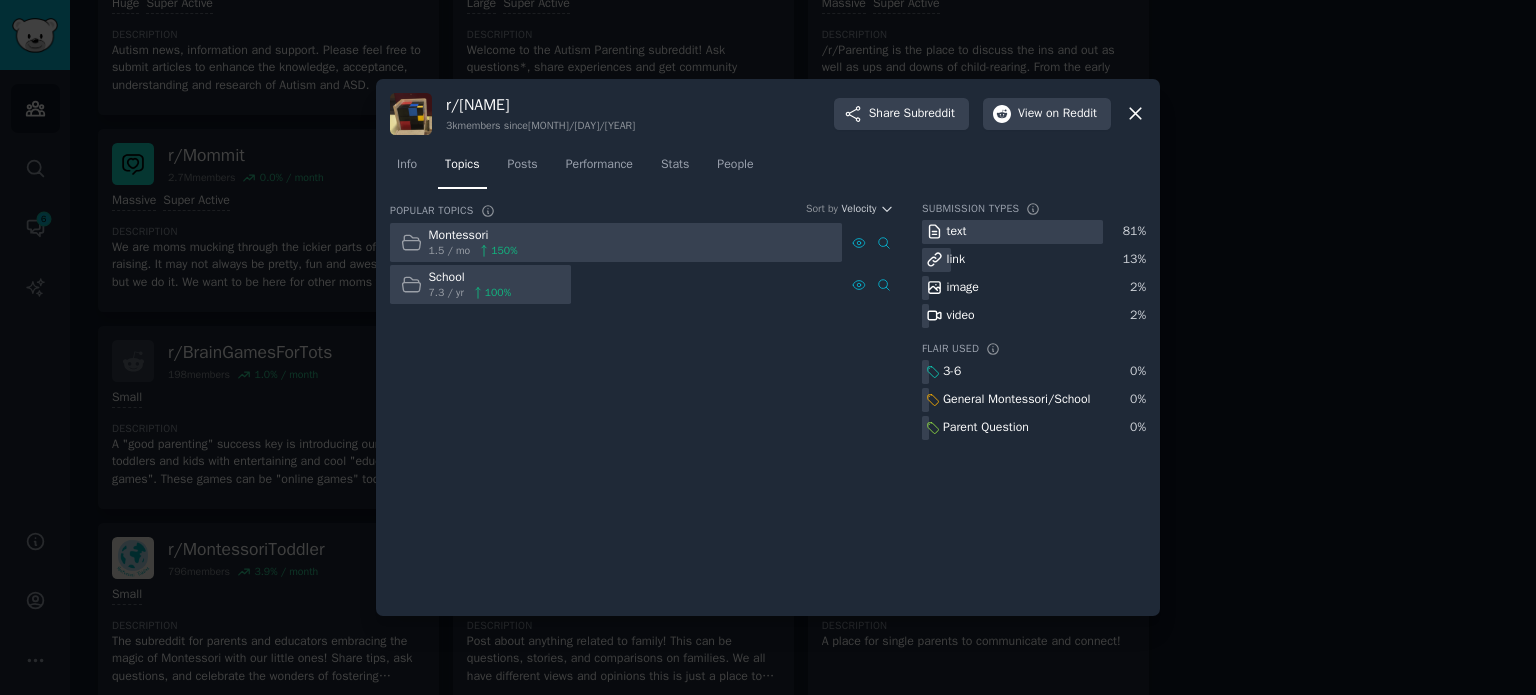 click at bounding box center (616, 242) 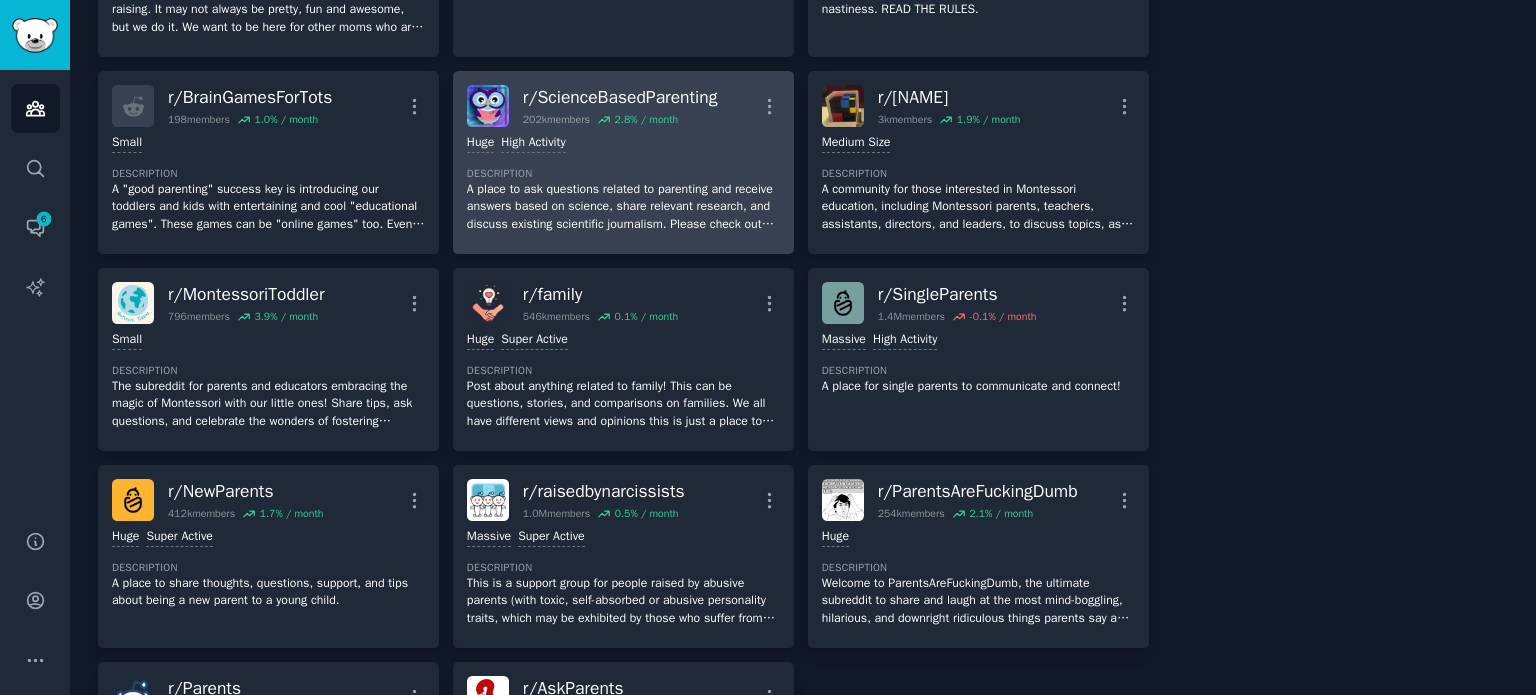 scroll, scrollTop: 1300, scrollLeft: 0, axis: vertical 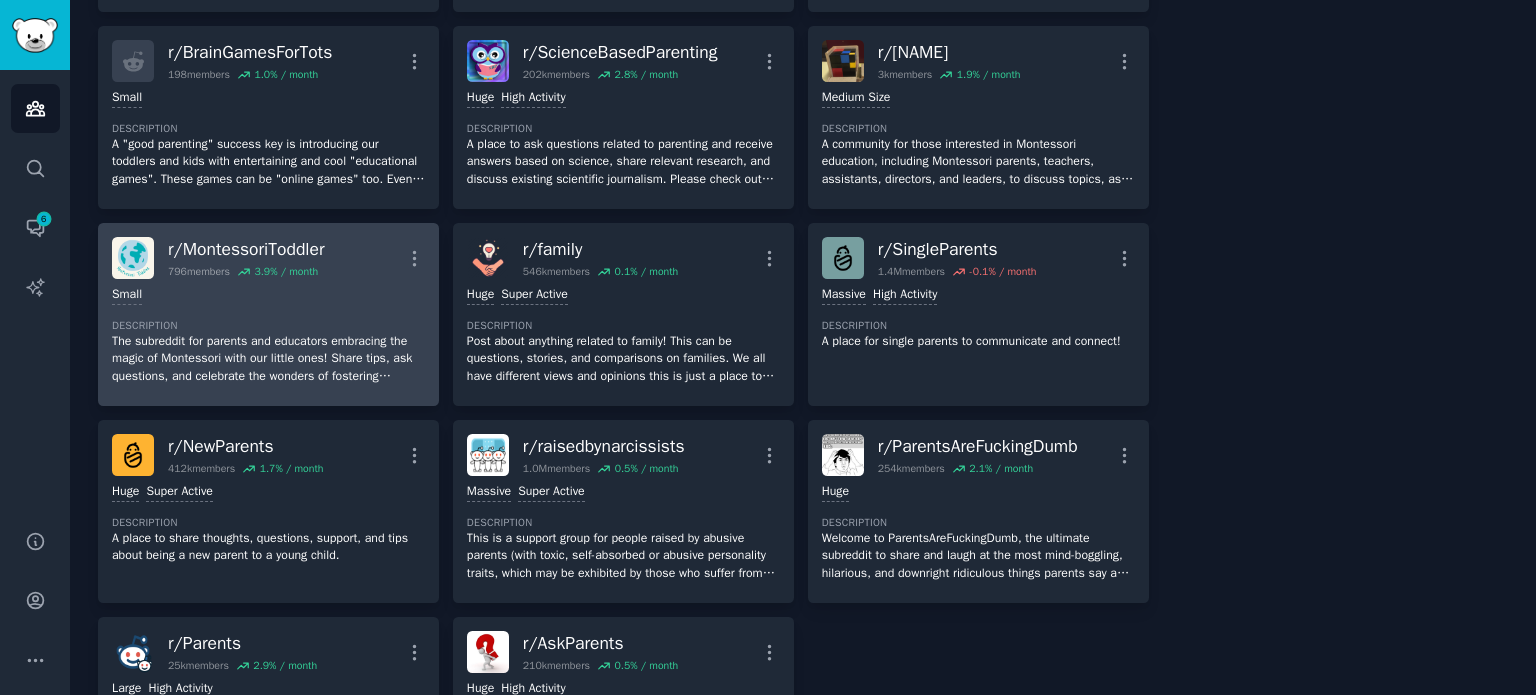 click on "Description" at bounding box center (268, 326) 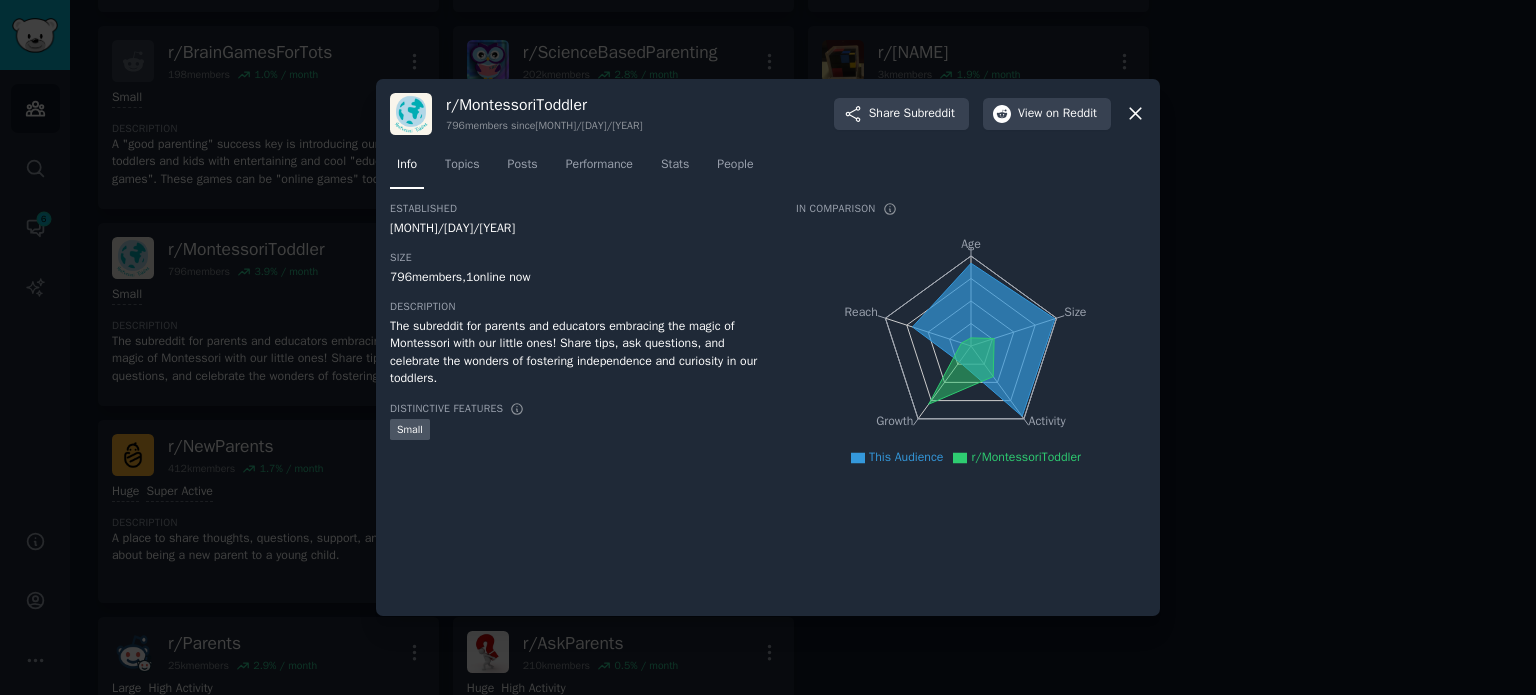 click at bounding box center [768, 347] 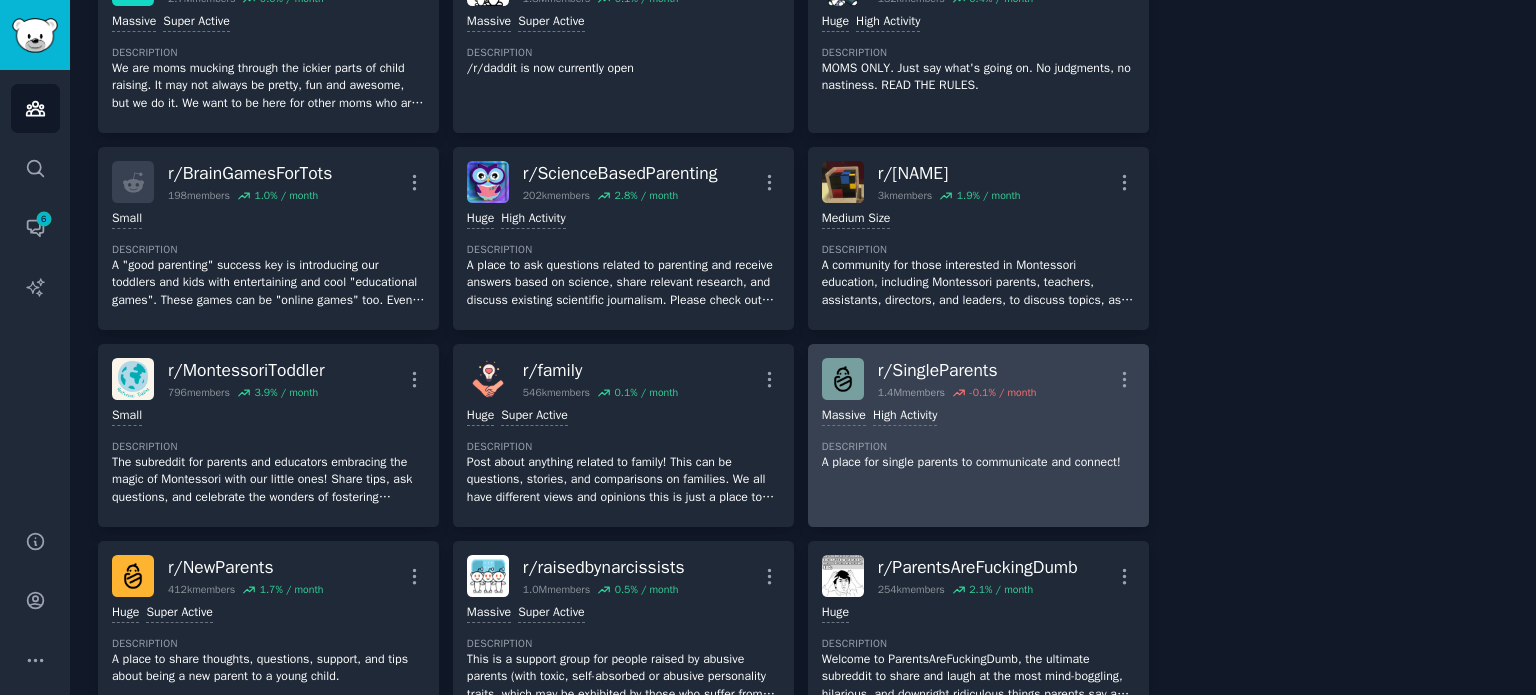 scroll, scrollTop: 1100, scrollLeft: 0, axis: vertical 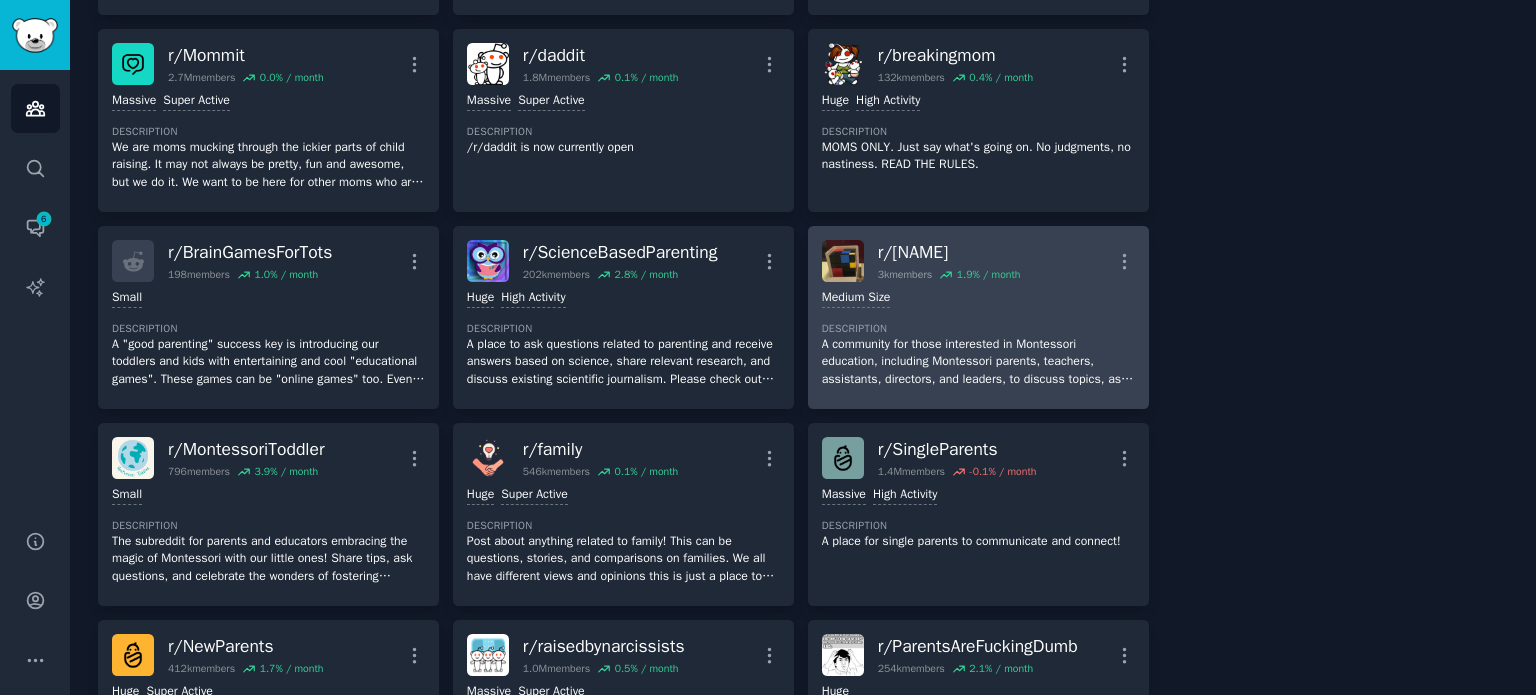 click on "A community for those interested in Montessori education, including Montessori parents, teachers, assistants, directors, and leaders, to discuss topics, ask and answer questions, get advice. This is for the education side of Montessori." at bounding box center [978, 362] 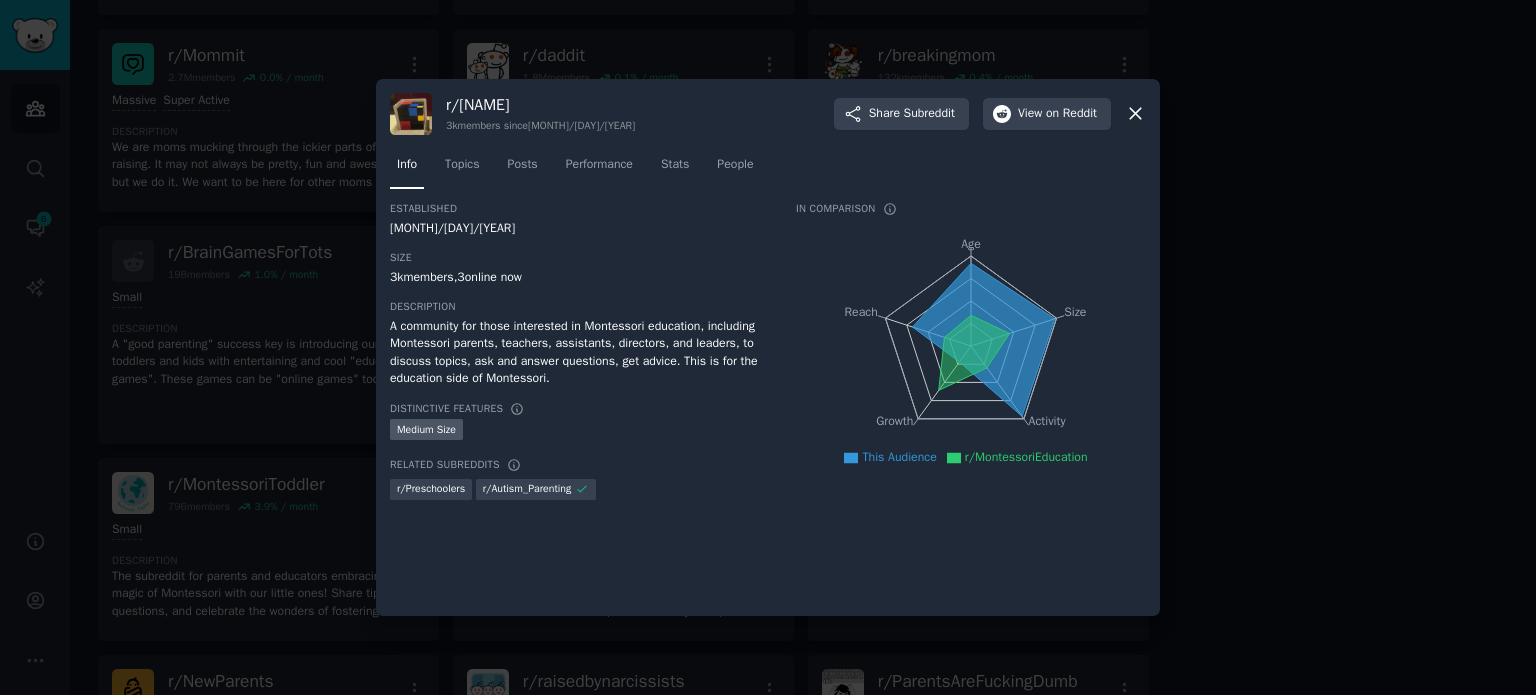 click 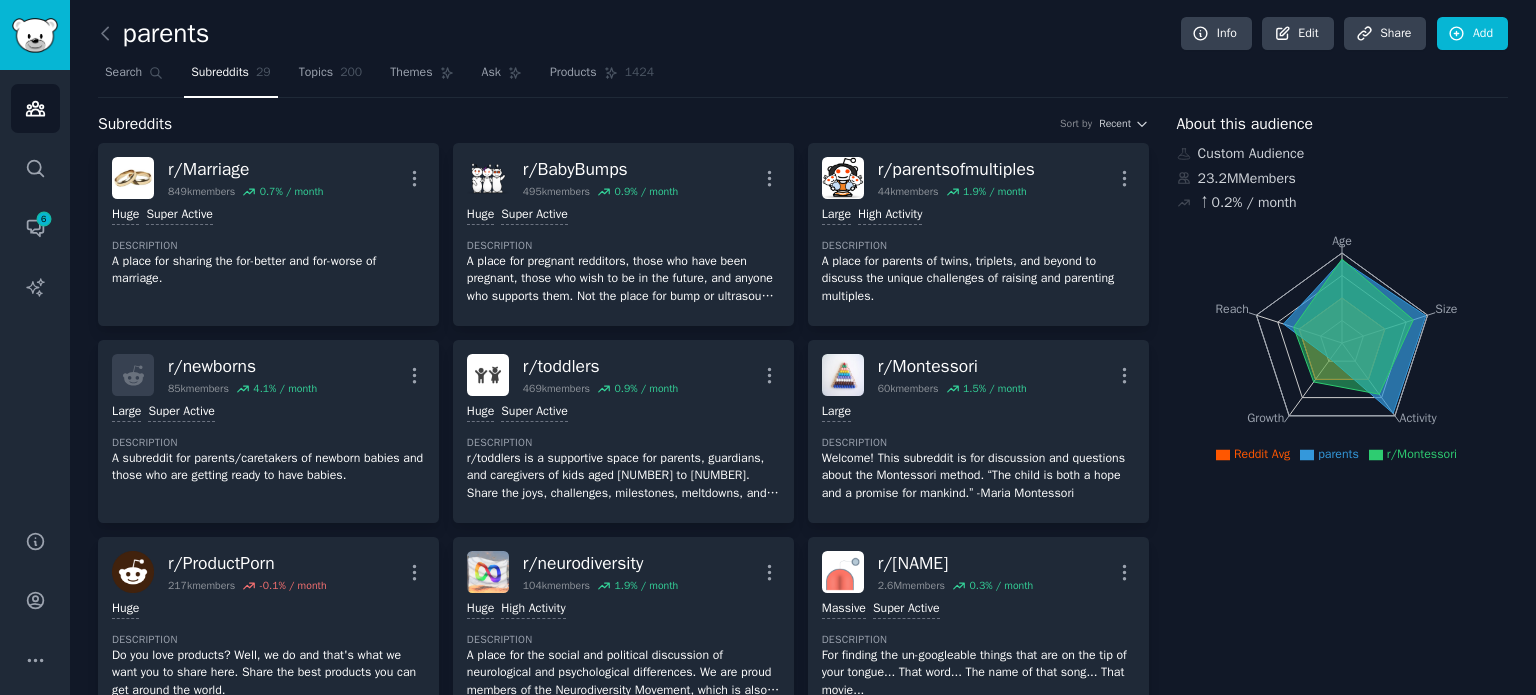 scroll, scrollTop: 0, scrollLeft: 0, axis: both 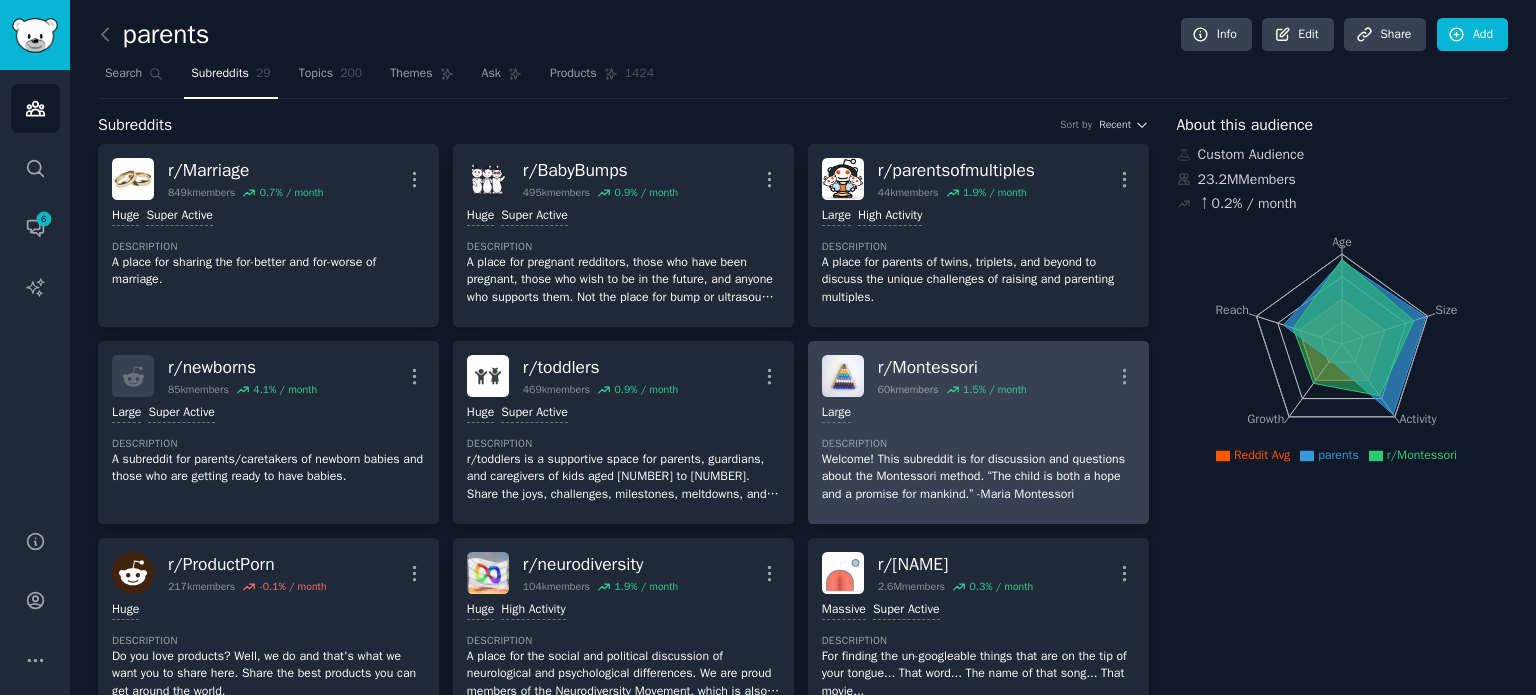 click on "Large" at bounding box center (978, 413) 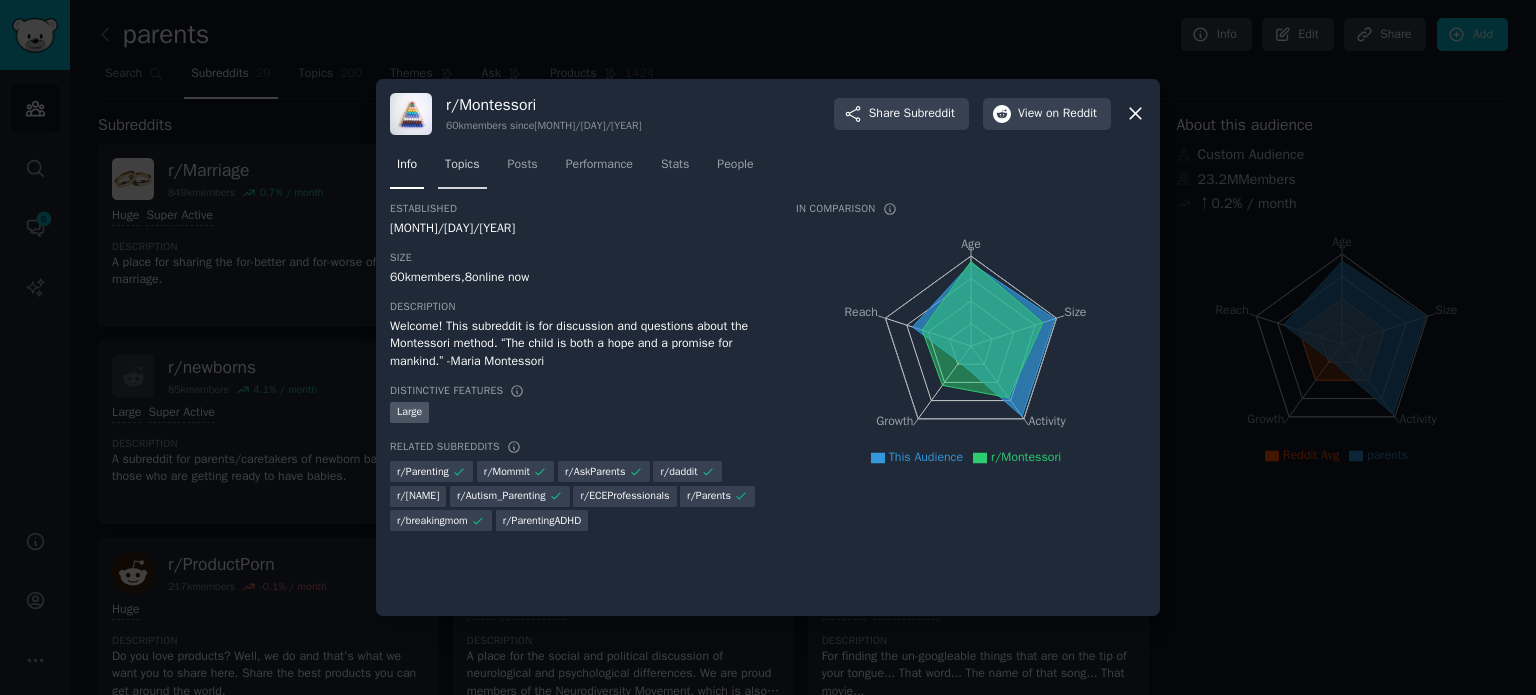 click on "Topics" at bounding box center [462, 165] 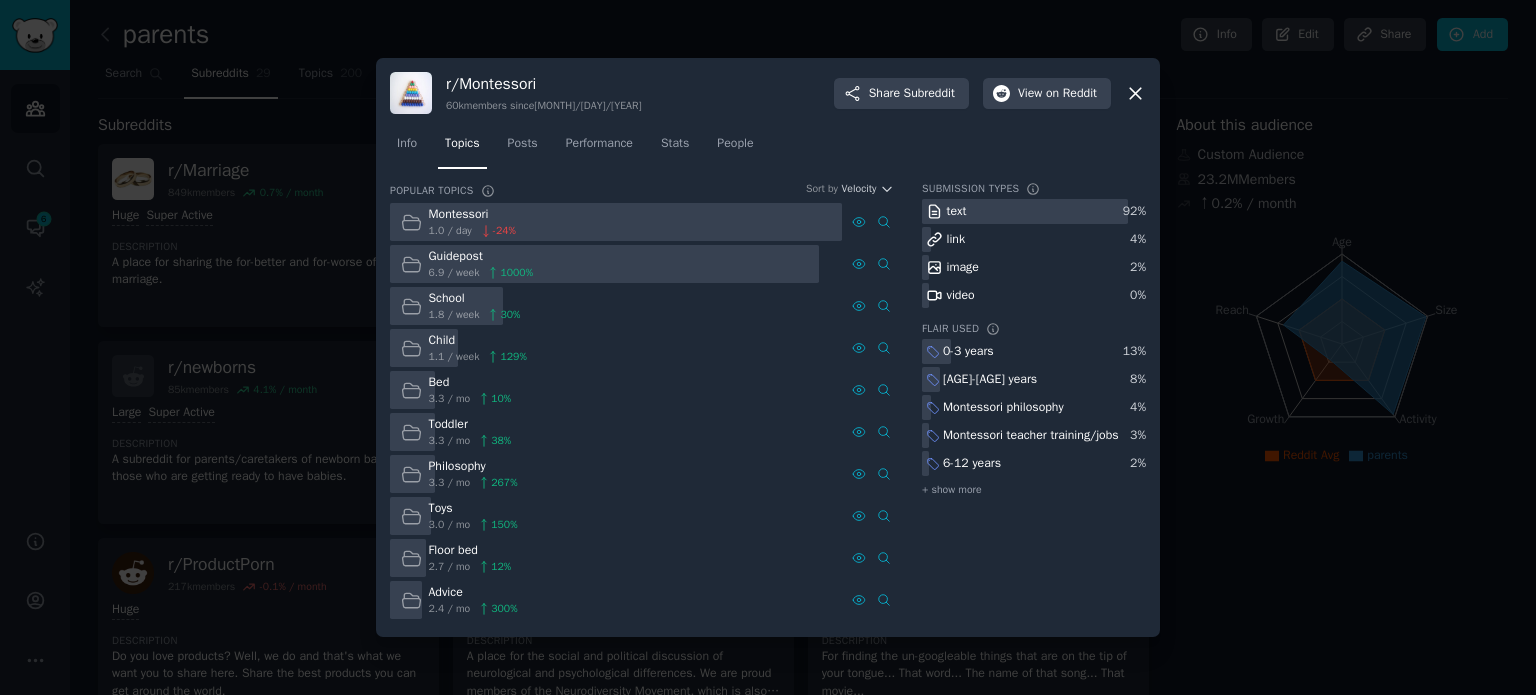 click at bounding box center [616, 222] 